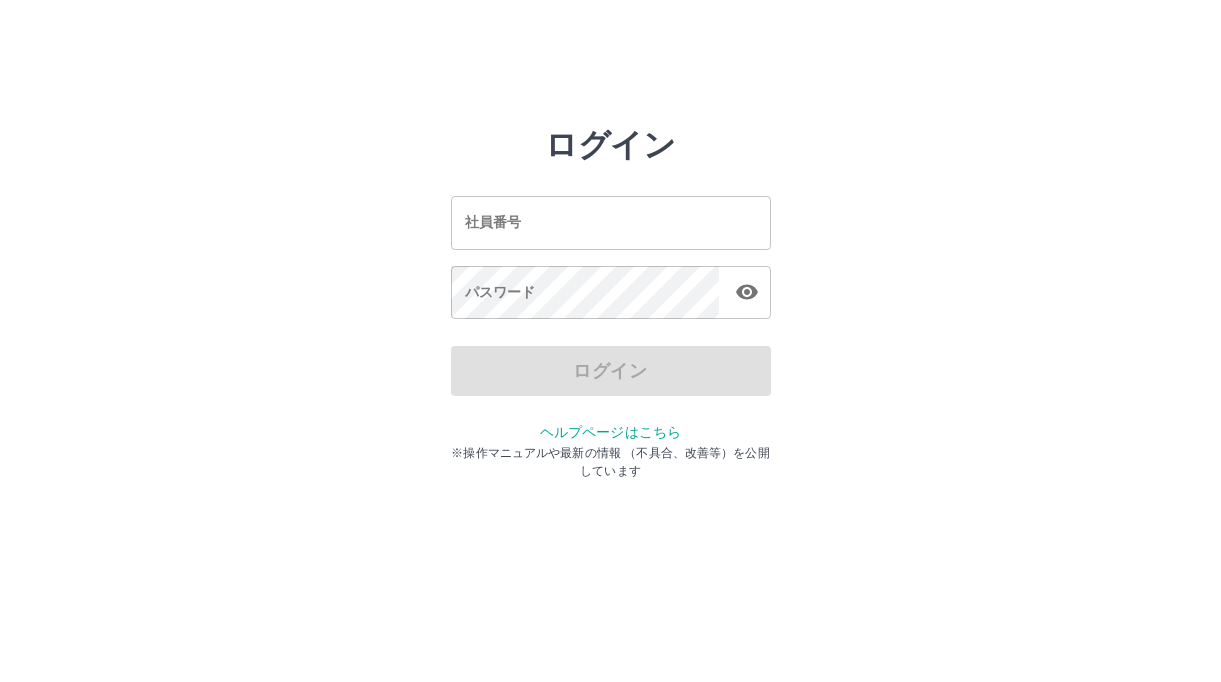 scroll, scrollTop: 0, scrollLeft: 0, axis: both 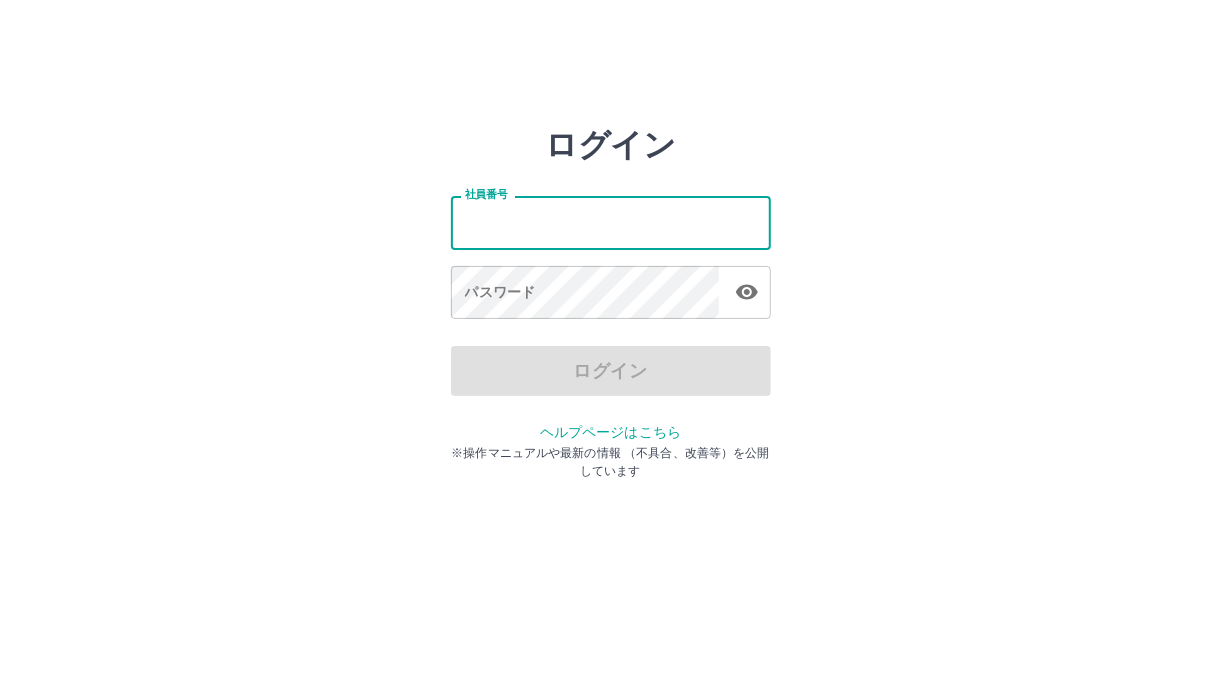 click on "社員番号" at bounding box center [611, 222] 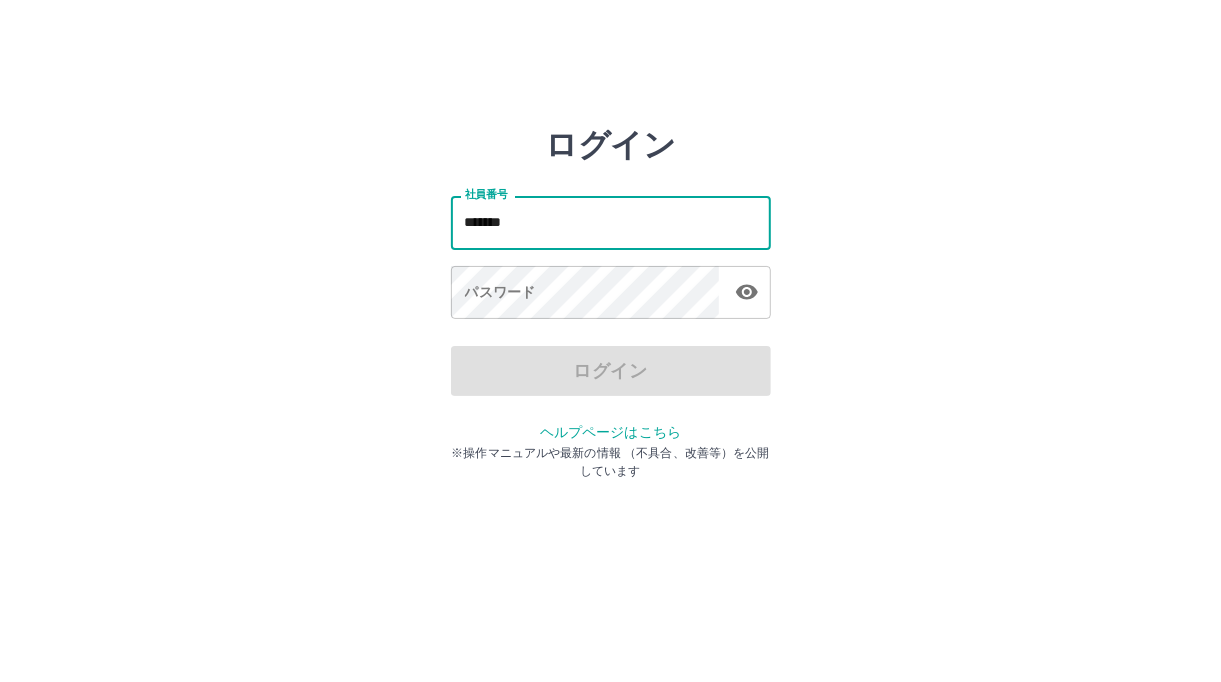 type on "*******" 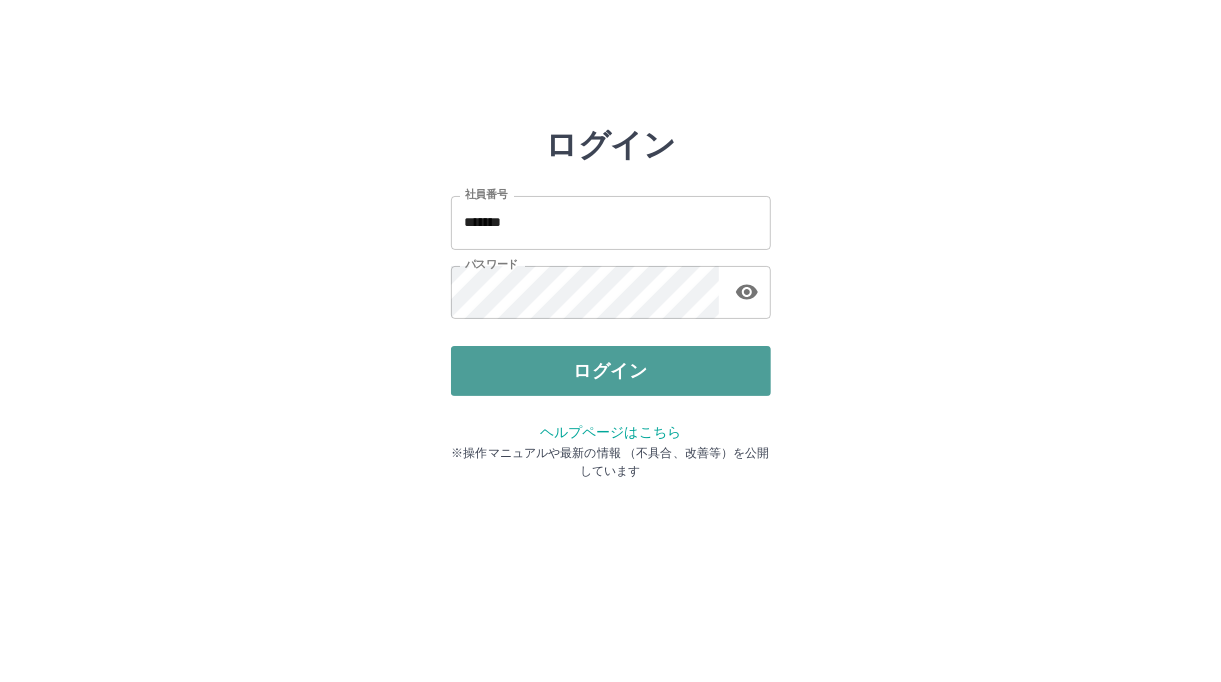 click on "ログイン" at bounding box center [611, 371] 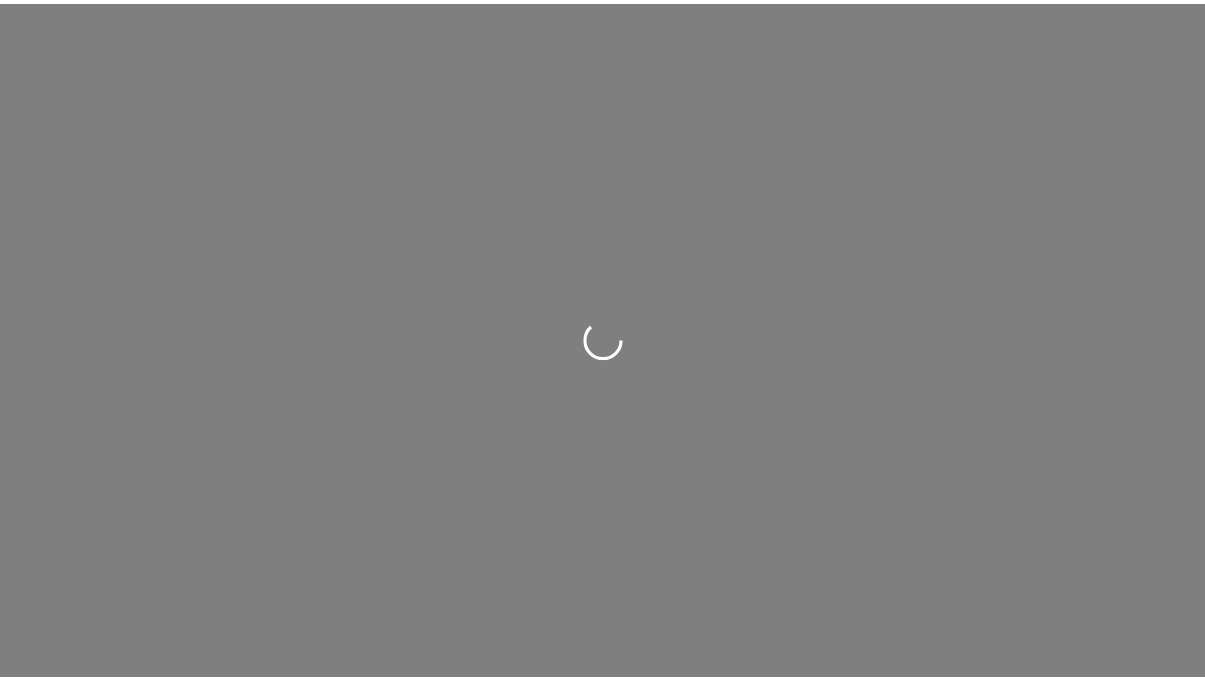 scroll, scrollTop: 0, scrollLeft: 0, axis: both 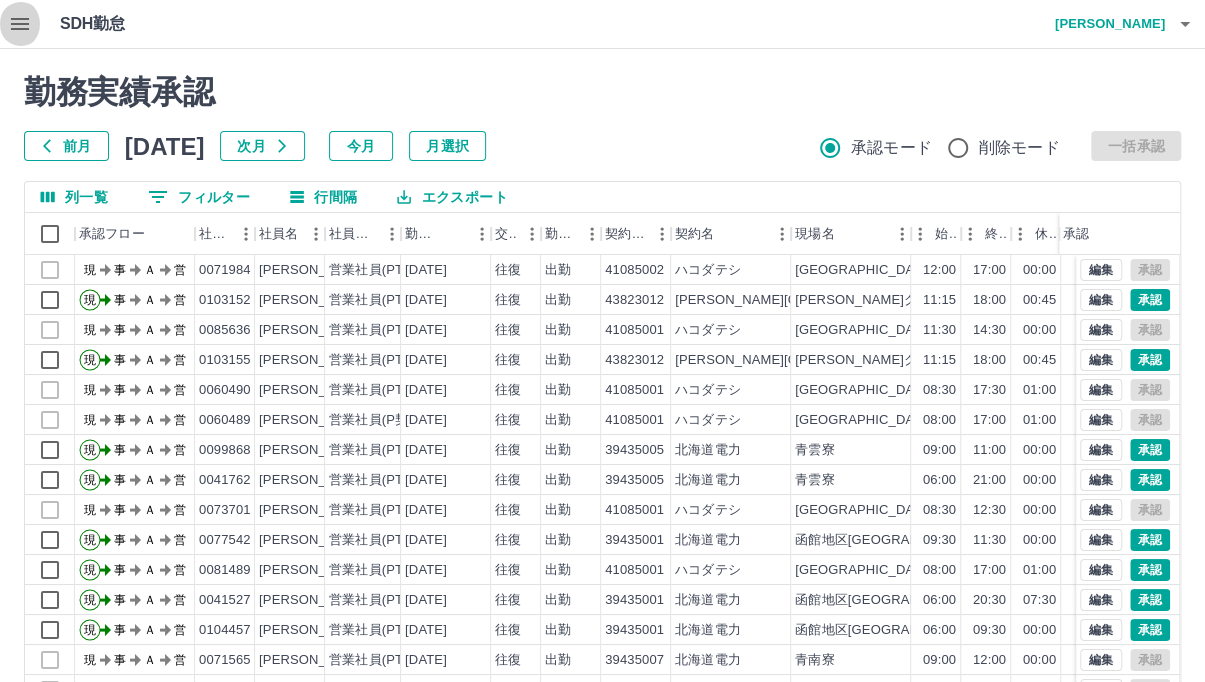 click 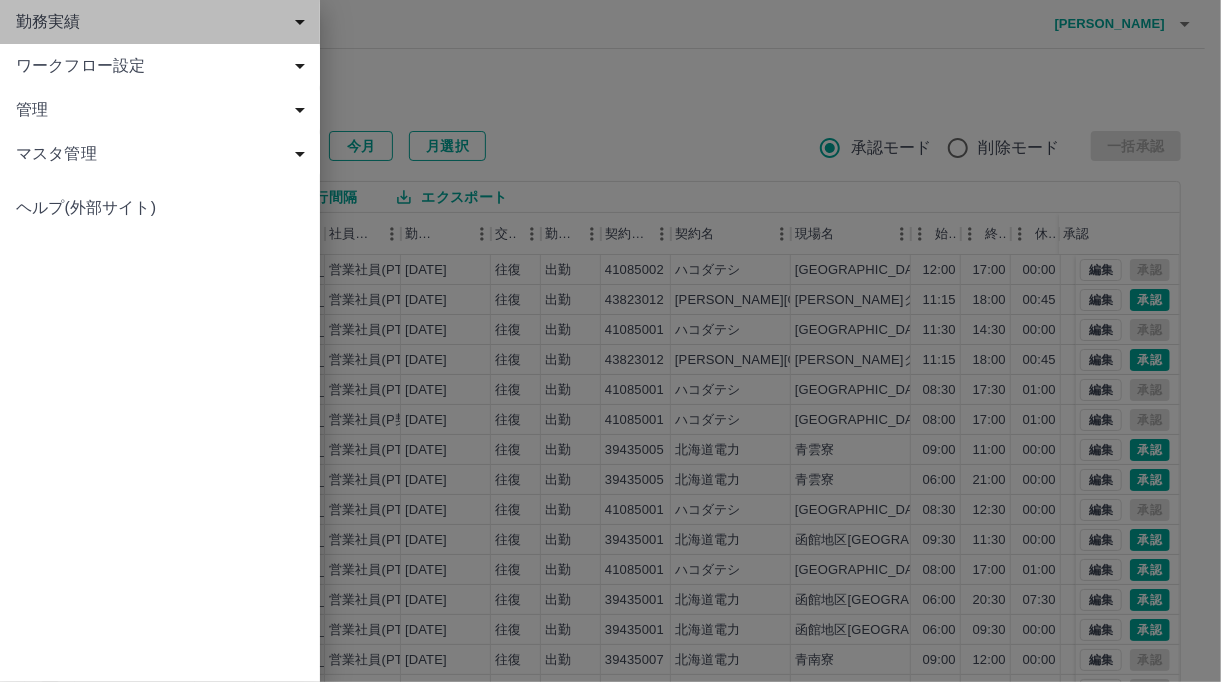 click on "勤務実績" at bounding box center (164, 22) 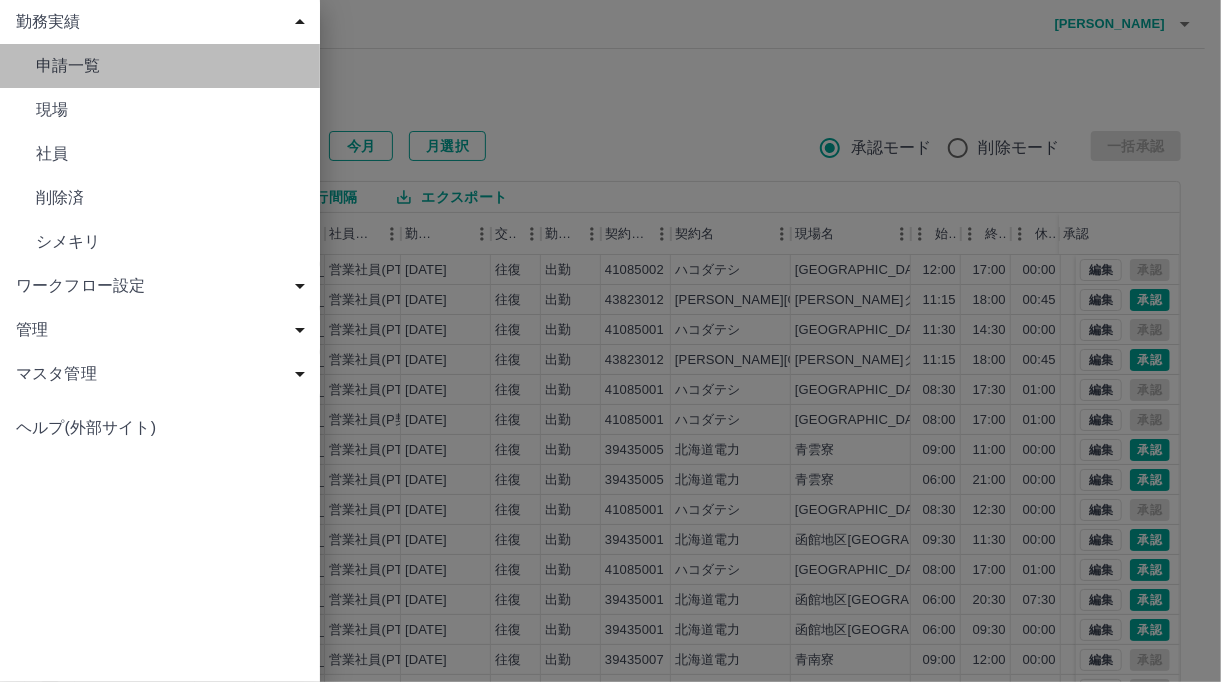 click on "申請一覧" at bounding box center (170, 66) 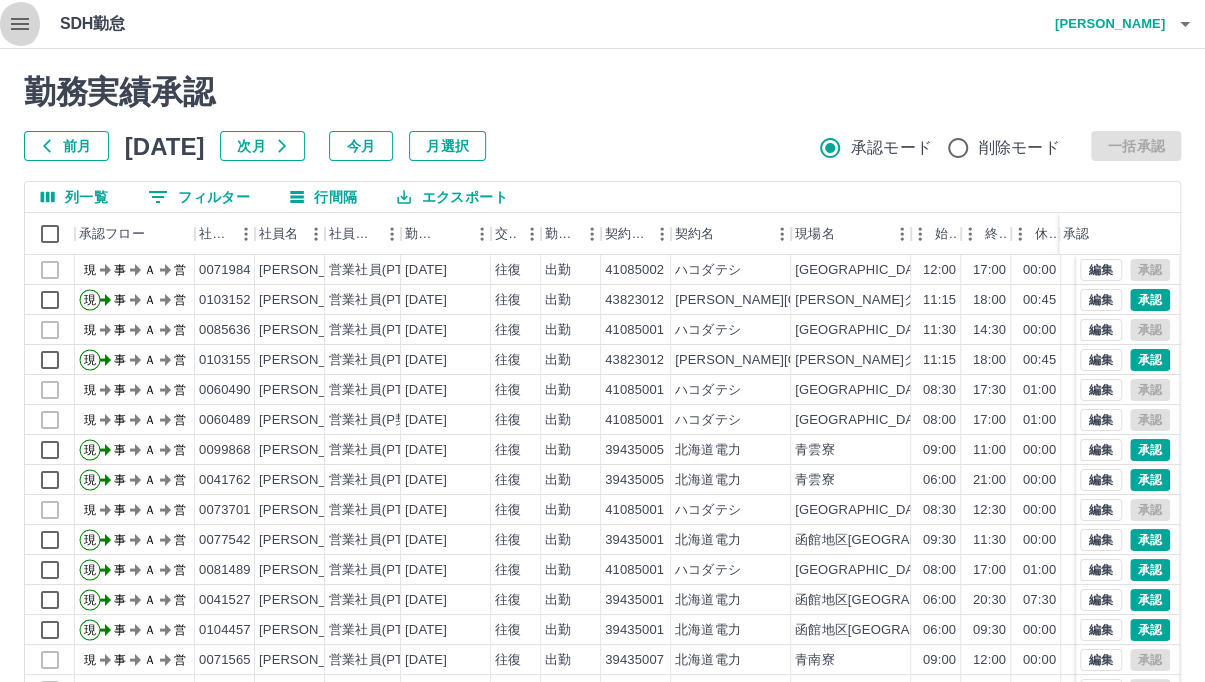 click 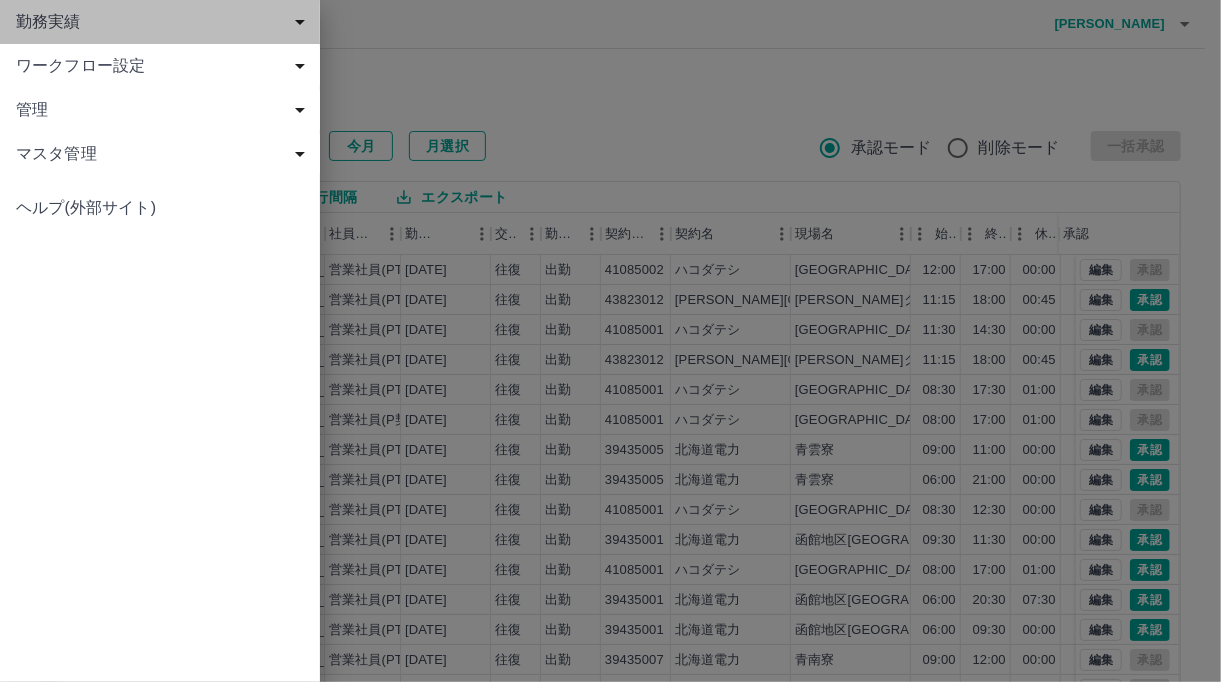 click on "勤務実績" at bounding box center [164, 22] 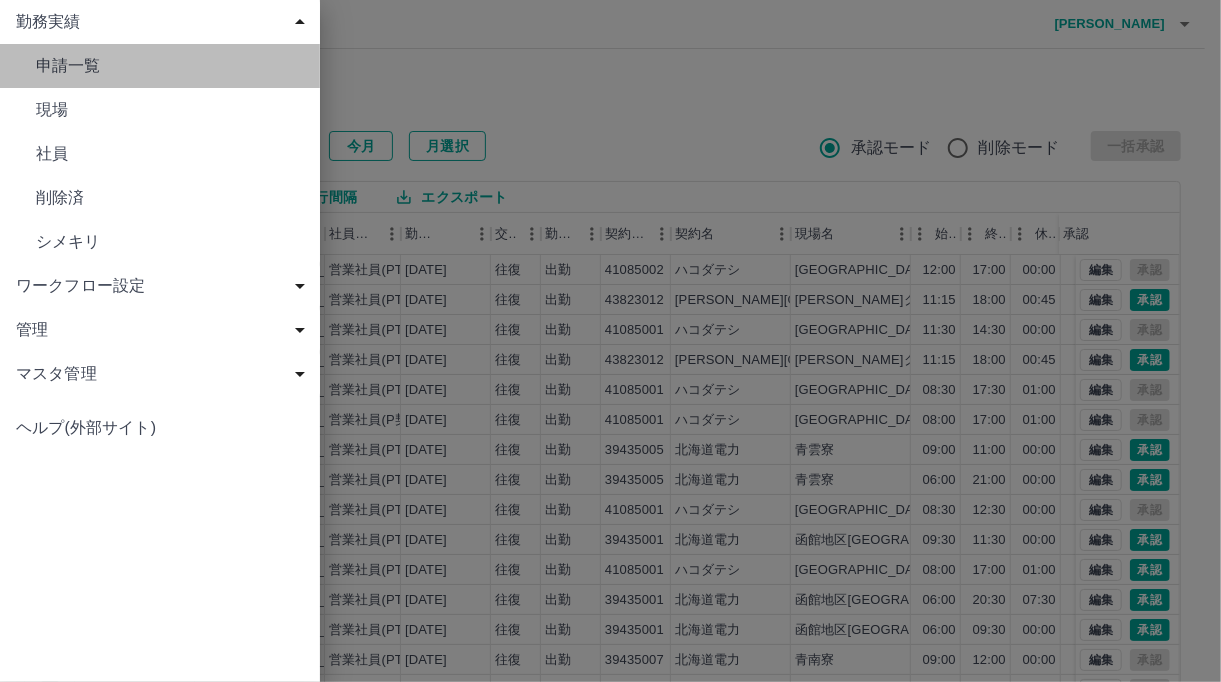 click on "申請一覧" at bounding box center (170, 66) 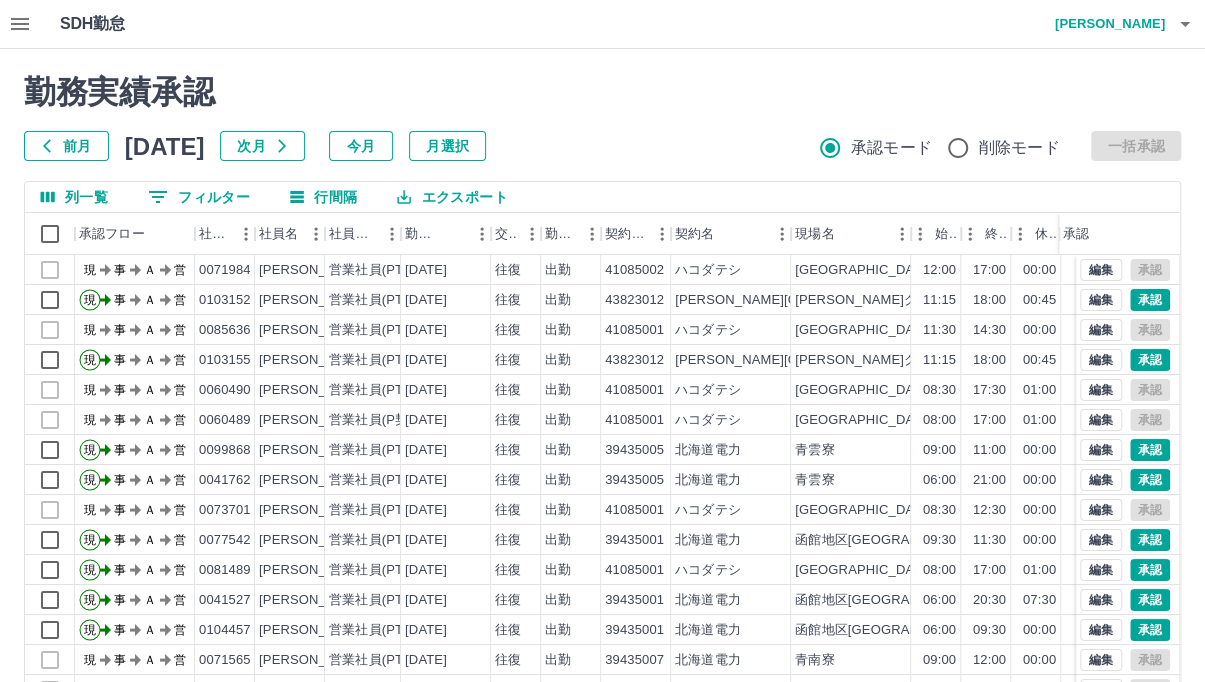 click on "列一覧" at bounding box center (74, 197) 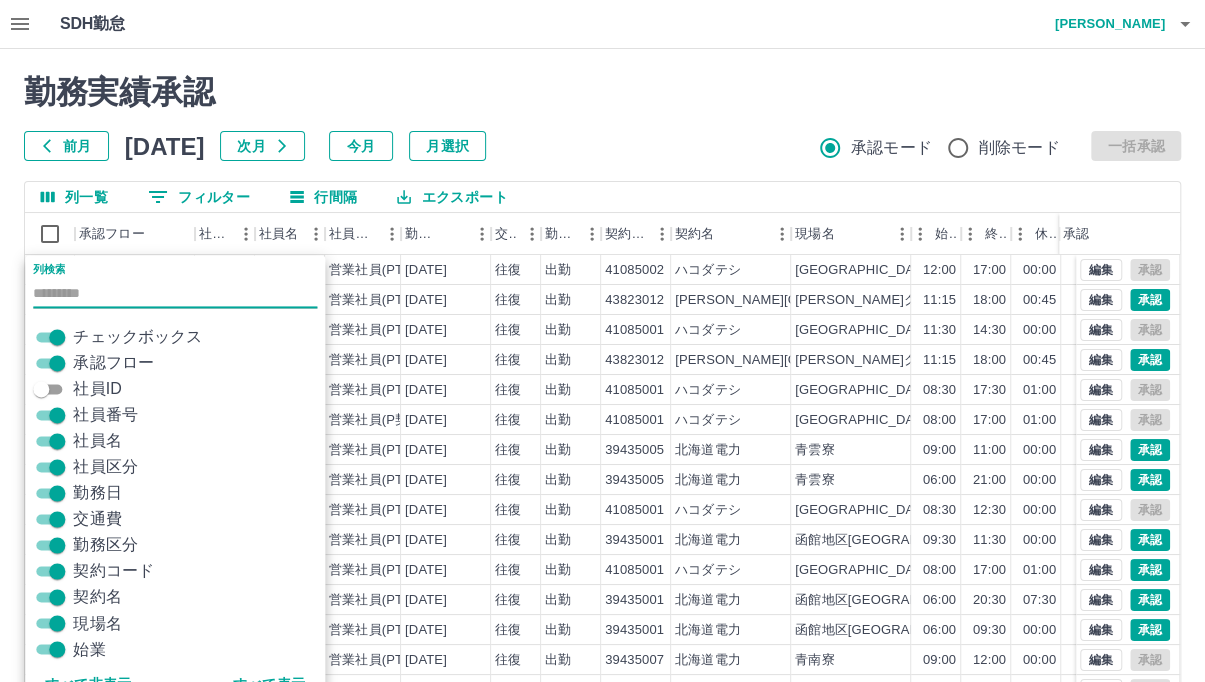 scroll, scrollTop: 23, scrollLeft: 0, axis: vertical 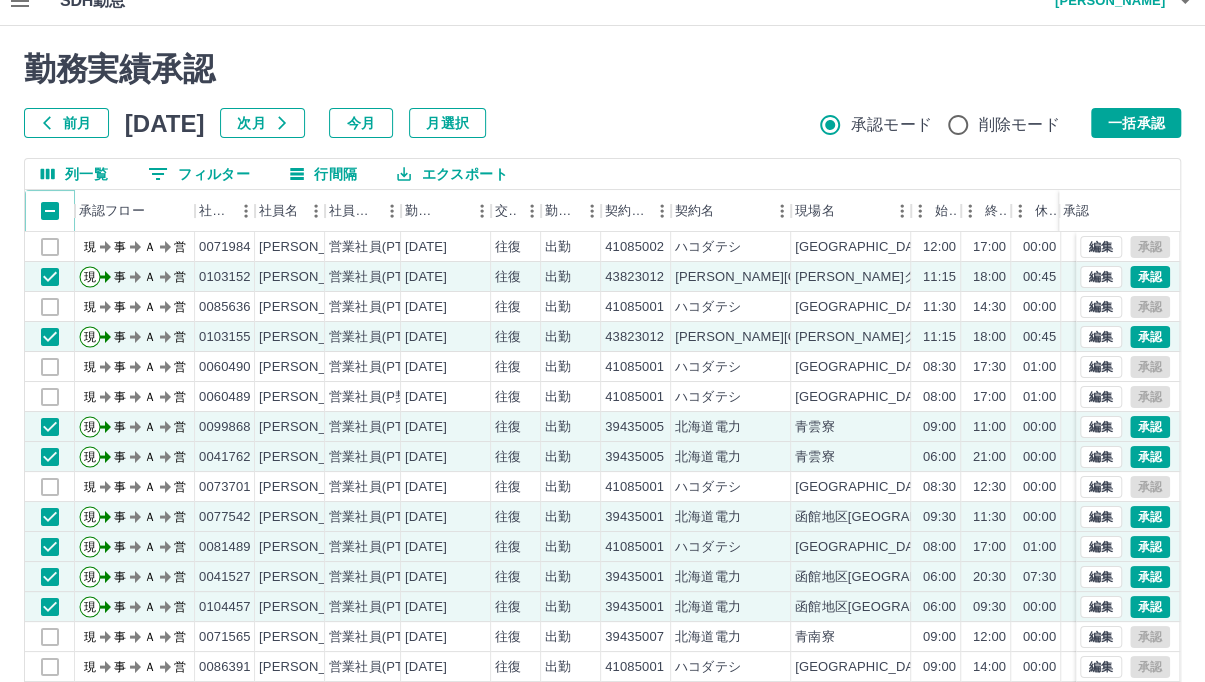 click 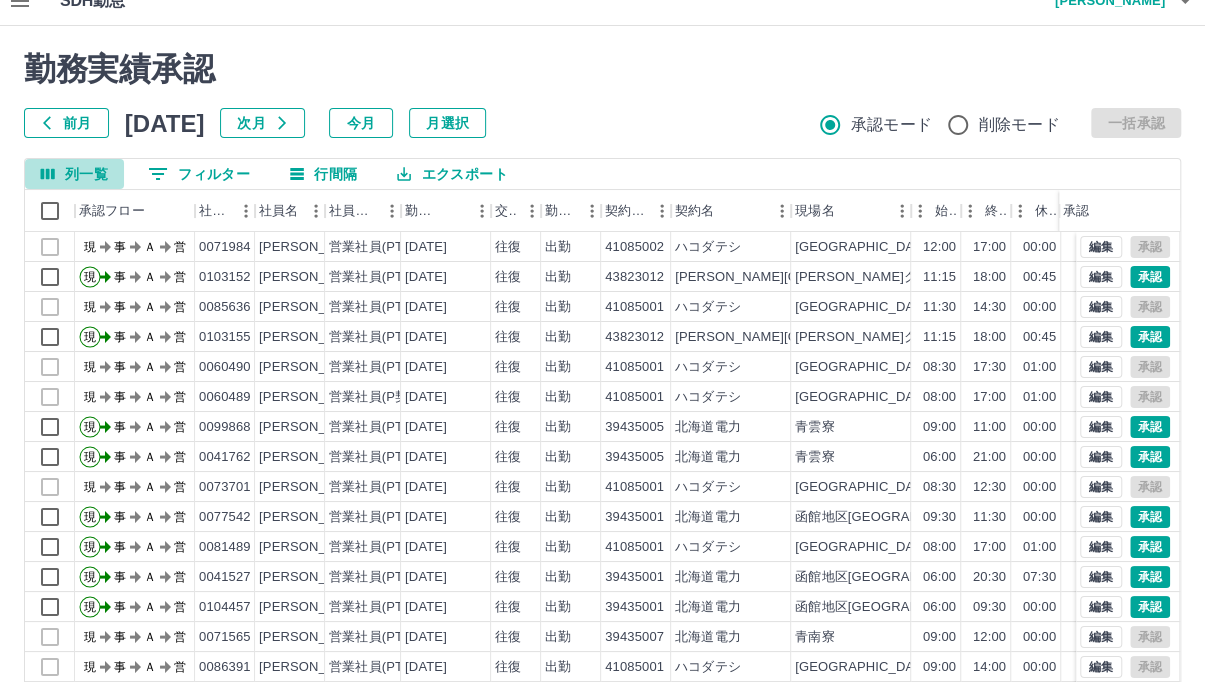 click on "列一覧" at bounding box center [74, 174] 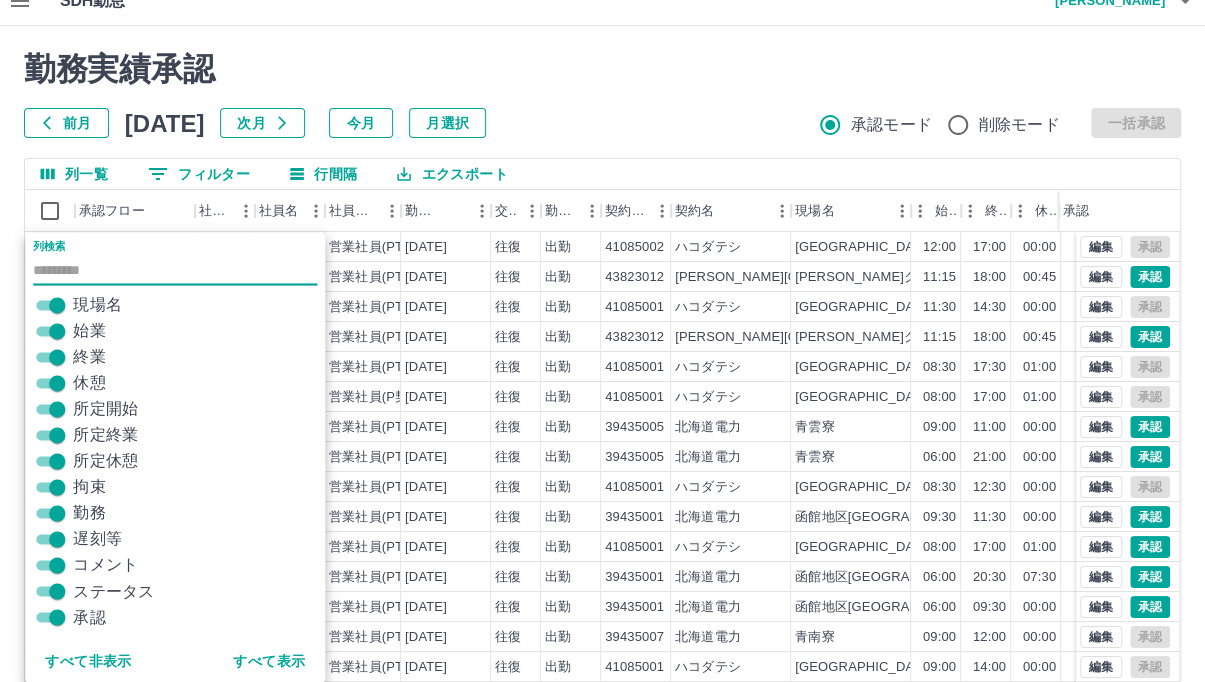 scroll, scrollTop: 331, scrollLeft: 0, axis: vertical 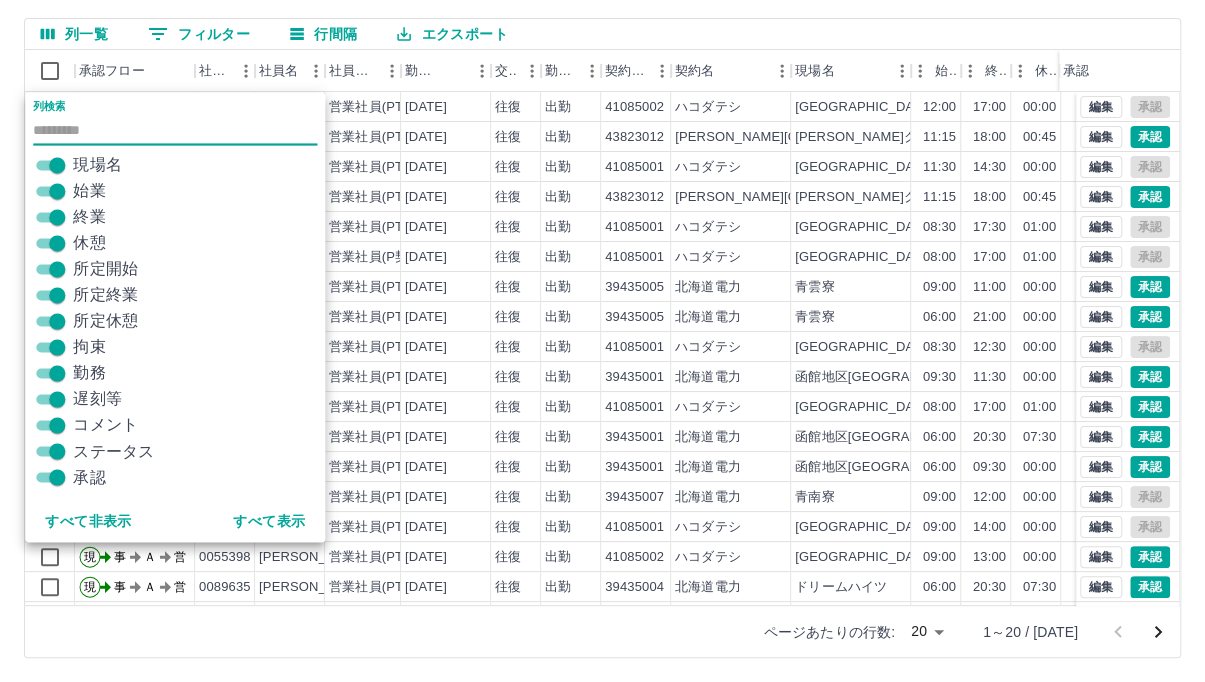 click on "ステータス" at bounding box center [179, 451] 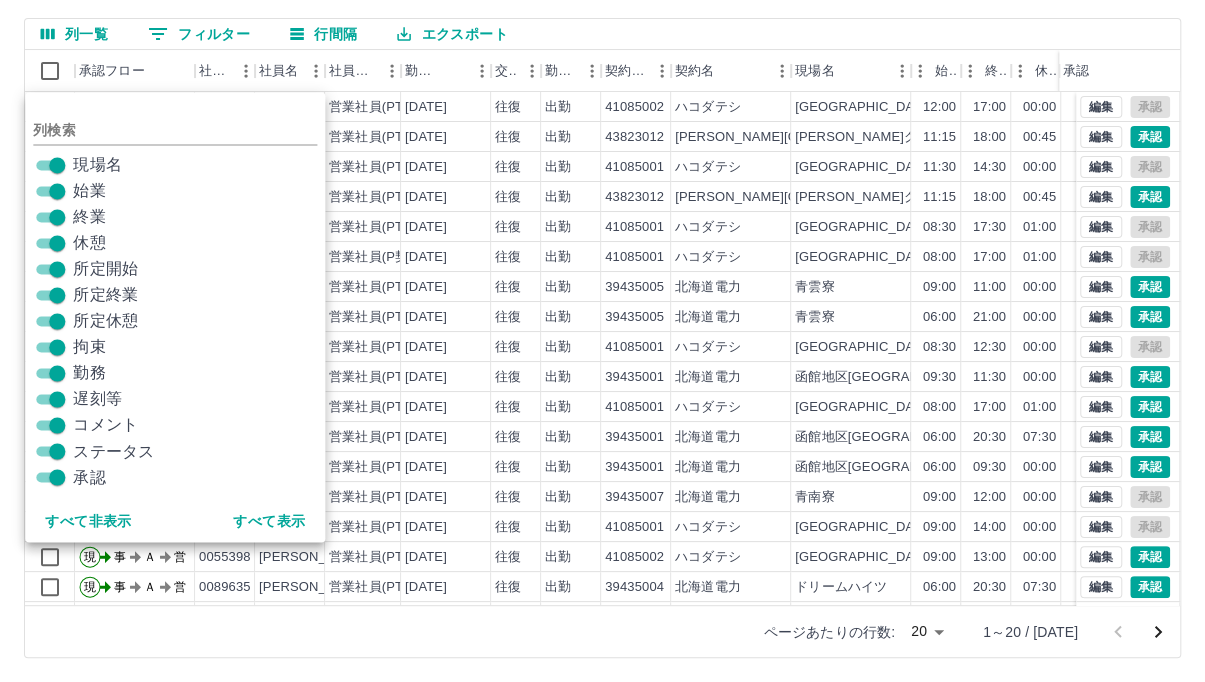 click on "ステータス" at bounding box center (113, 451) 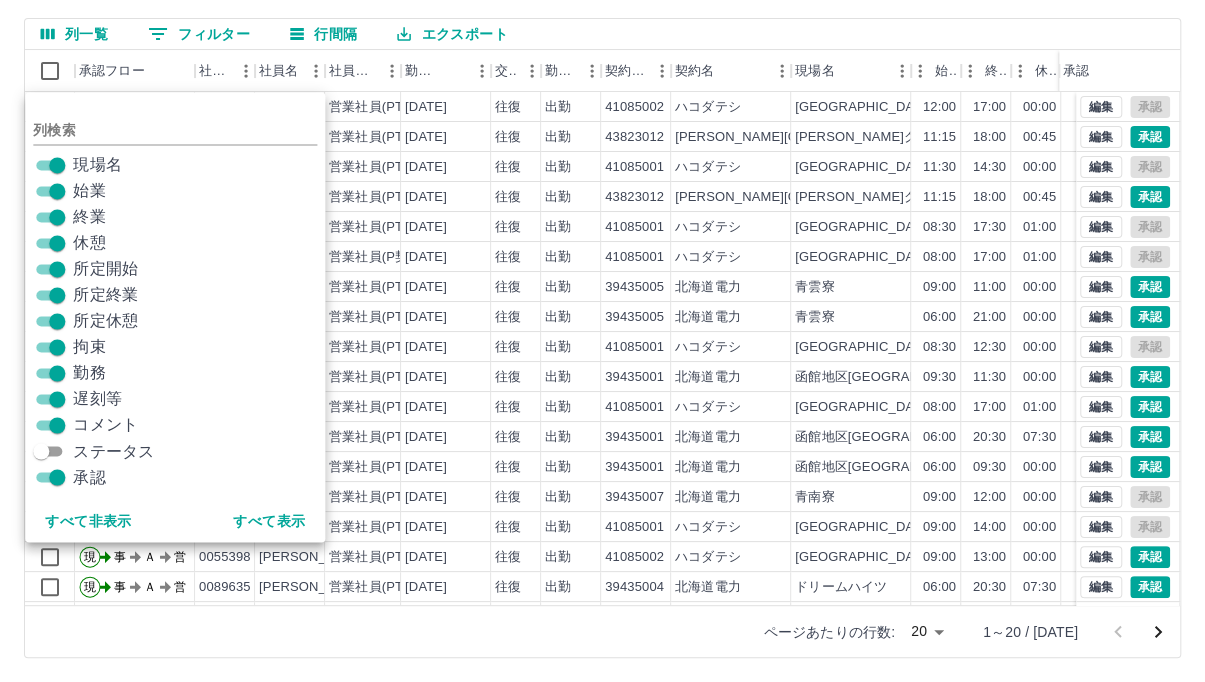 click on "ステータス" at bounding box center [113, 451] 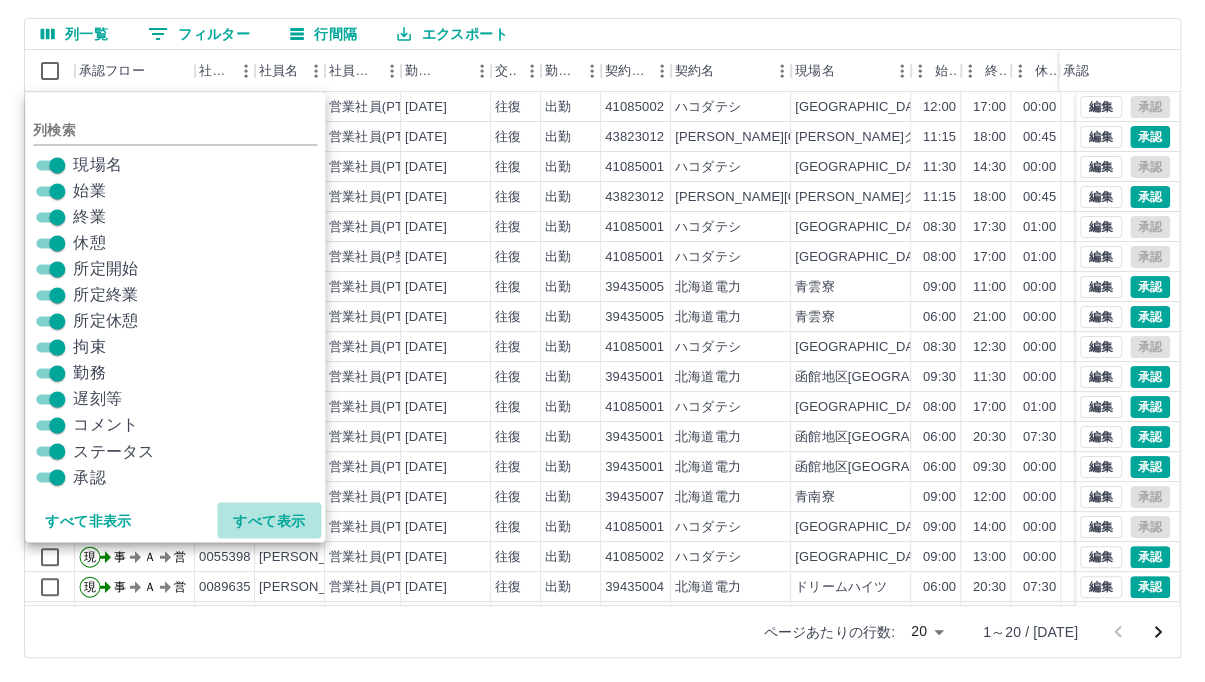 click on "すべて表示" at bounding box center [269, 520] 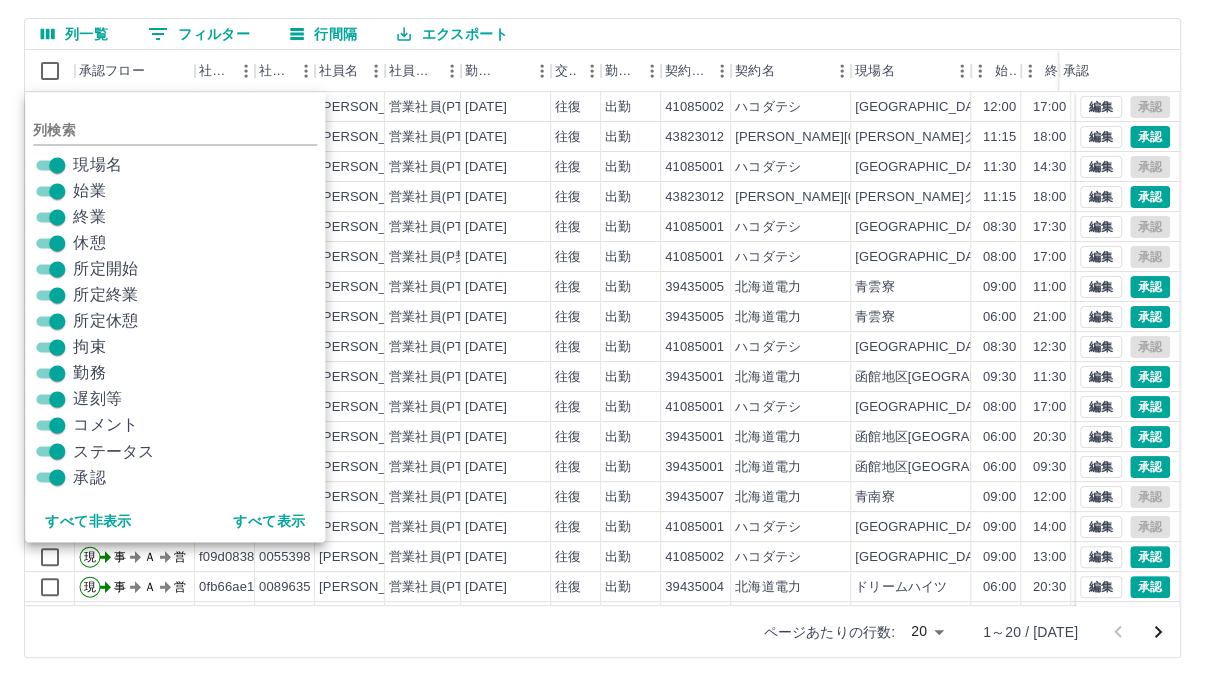 click on "0 フィルター" at bounding box center [199, 34] 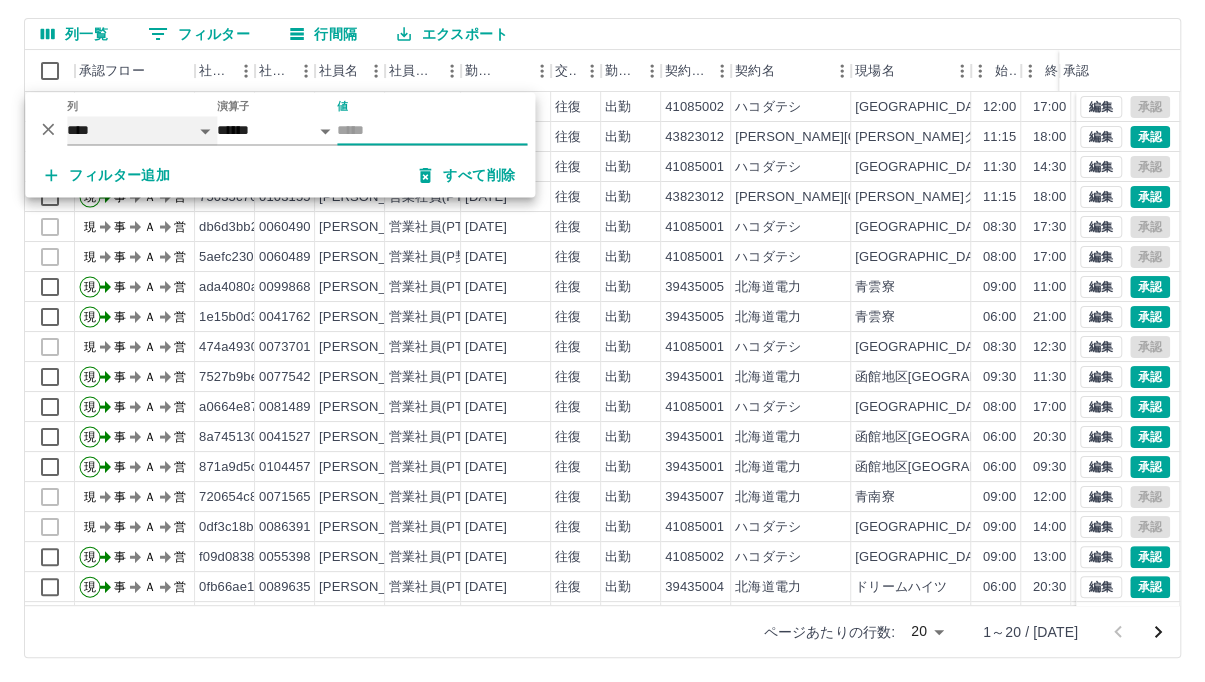 click on "**** *** **** *** *** **** ***** *** *** ** ** ** **** **** **** ** ** *** **** *****" at bounding box center [142, 130] 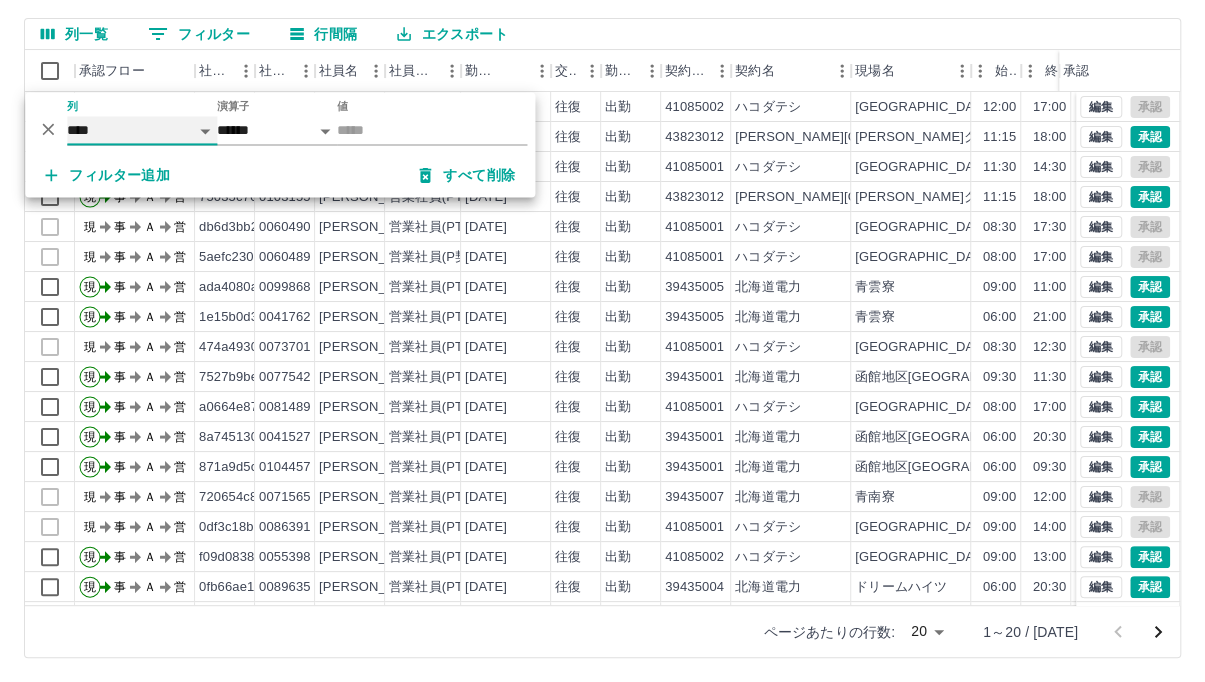 click on "**** *** **** *** *** **** ***** *** *** ** ** ** **** **** **** ** ** *** **** *****" at bounding box center (142, 130) 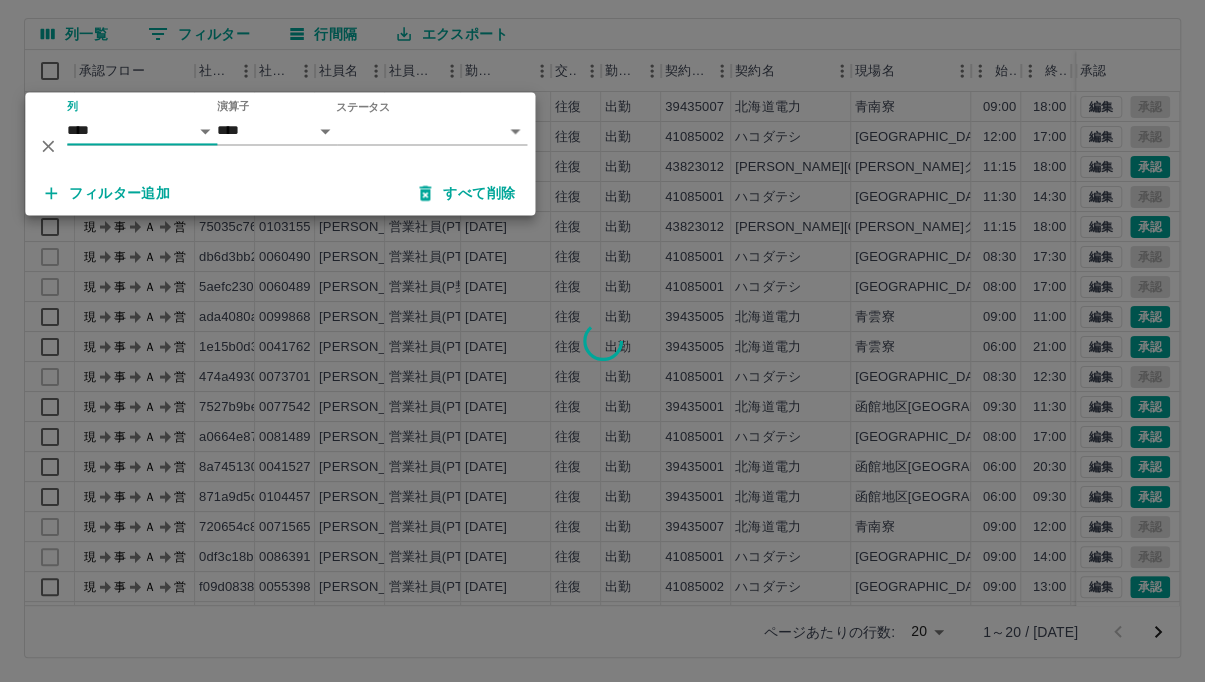 click on "SDH勤怠 [PERSON_NAME] 勤務実績承認 前月 [DATE] 次月 今月 月選択 承認モード 削除モード 一括承認 列一覧 0 フィルター 行間隔 エクスポート 承認フロー 社員ID 社員番号 社員名 社員区分 勤務日 交通費 勤務区分 契約コード 契約名 現場名 始業 終業 休憩 所定開始 所定終業 所定休憩 拘束 承認 現 事 Ａ 営 3e235385-2a3b-413b-9d0e-0f9d63ccb082 0010803 [PERSON_NAME] 営業社員(P契約) [DATE] 往復 出勤 39435007 北海道電力 [GEOGRAPHIC_DATA] 09:00 18:00 01:00 09:00 18:00 01:00 09:00 現 事 Ａ 営 79f32f9a-5681-4432-91ff-cbdc0ed18bc8 0071984 [PERSON_NAME] 営業社員(PT契約) [DATE] 往復 出勤 41085002 [GEOGRAPHIC_DATA] [GEOGRAPHIC_DATA][PERSON_NAME][GEOGRAPHIC_DATA] 12:00 17:00 00:00 12:00 17:00 00:00 05:00 現 事 Ａ 営 68fdf56e-3c88-4684-b238-c1d0b266fee4 0103152 [PERSON_NAME] 営業社員(PT契約) [DATE] 往復 出勤 43823012 [PERSON_NAME][GEOGRAPHIC_DATA] [PERSON_NAME]児童クラブ 11:15 18:00 00:45 11:15 現" at bounding box center [602, 259] 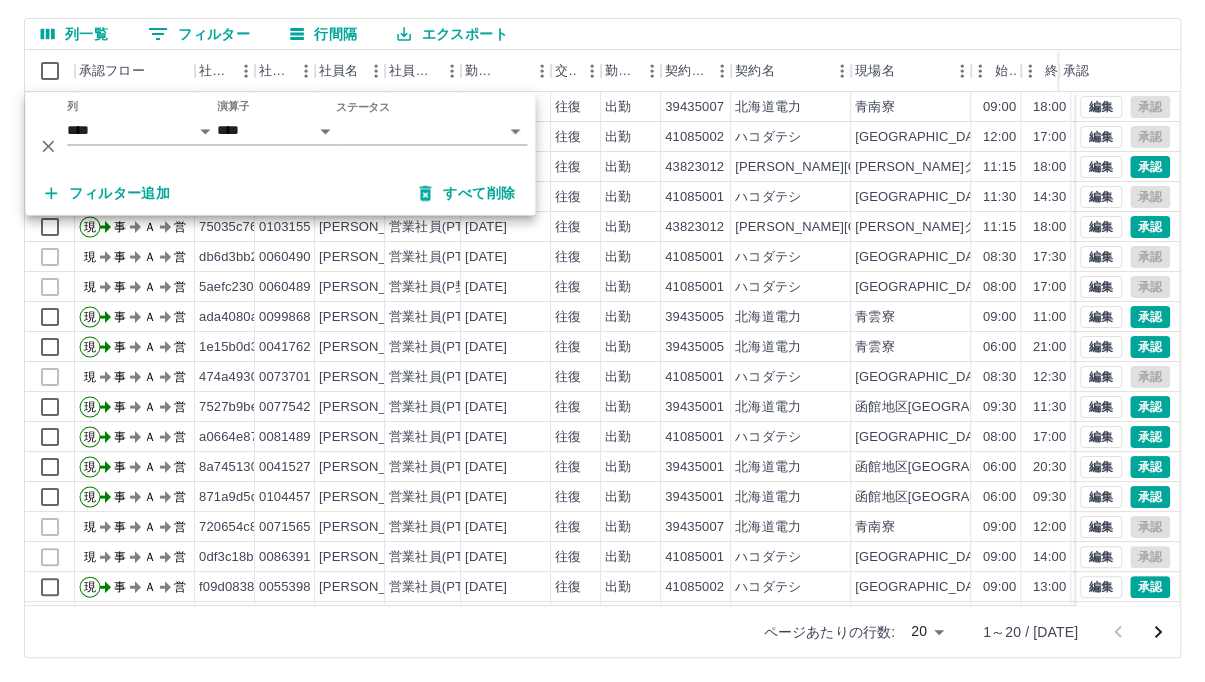 click on "SDH勤怠 [PERSON_NAME] 勤務実績承認 前月 [DATE] 次月 今月 月選択 承認モード 削除モード 一括承認 列一覧 0 フィルター 行間隔 エクスポート 承認フロー 社員ID 社員番号 社員名 社員区分 勤務日 交通費 勤務区分 契約コード 契約名 現場名 始業 終業 休憩 所定開始 所定終業 所定休憩 拘束 承認 現 事 Ａ 営 3e235385-2a3b-413b-9d0e-0f9d63ccb082 0010803 [PERSON_NAME] 営業社員(P契約) [DATE] 往復 出勤 39435007 北海道電力 [GEOGRAPHIC_DATA] 09:00 18:00 01:00 09:00 18:00 01:00 09:00 現 事 Ａ 営 79f32f9a-5681-4432-91ff-cbdc0ed18bc8 0071984 [PERSON_NAME] 営業社員(PT契約) [DATE] 往復 出勤 41085002 [GEOGRAPHIC_DATA] [GEOGRAPHIC_DATA][PERSON_NAME][GEOGRAPHIC_DATA] 12:00 17:00 00:00 12:00 17:00 00:00 05:00 現 事 Ａ 営 68fdf56e-3c88-4684-b238-c1d0b266fee4 0103152 [PERSON_NAME] 営業社員(PT契約) [DATE] 往復 出勤 43823012 [PERSON_NAME][GEOGRAPHIC_DATA] [PERSON_NAME]児童クラブ 11:15 18:00 00:45 11:15 現" at bounding box center (602, 259) 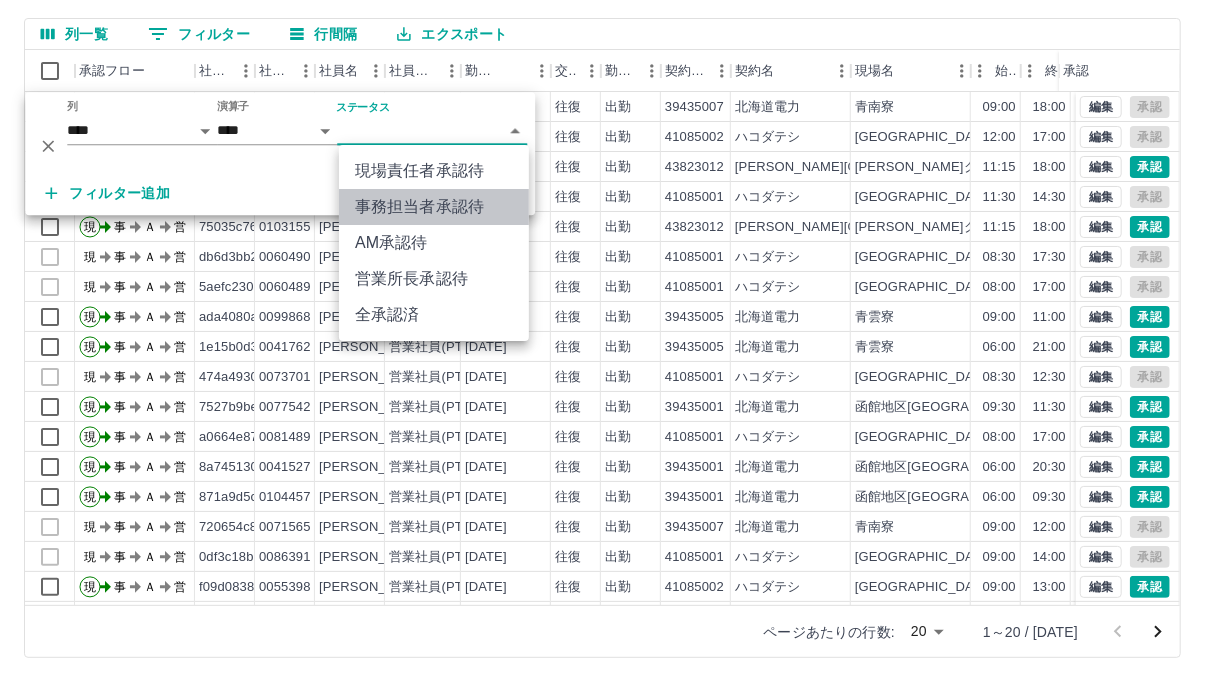 click on "事務担当者承認待" at bounding box center (434, 207) 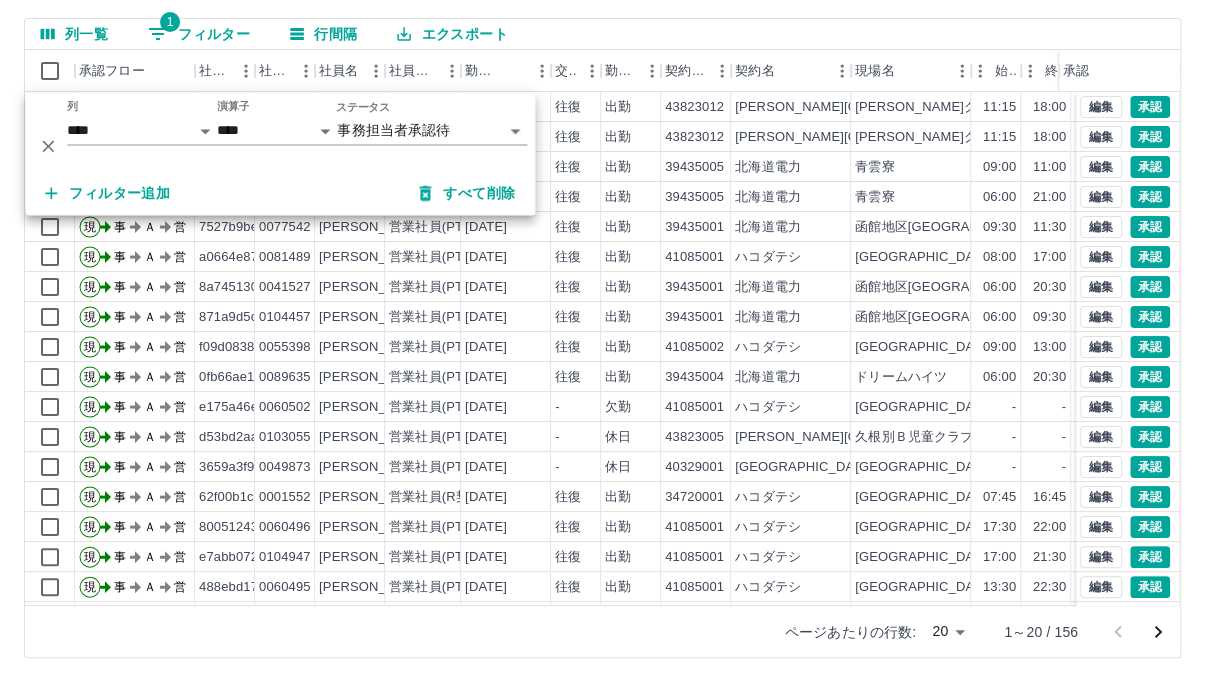 click on "列一覧 1 フィルター 行間隔 エクスポート" at bounding box center [602, 34] 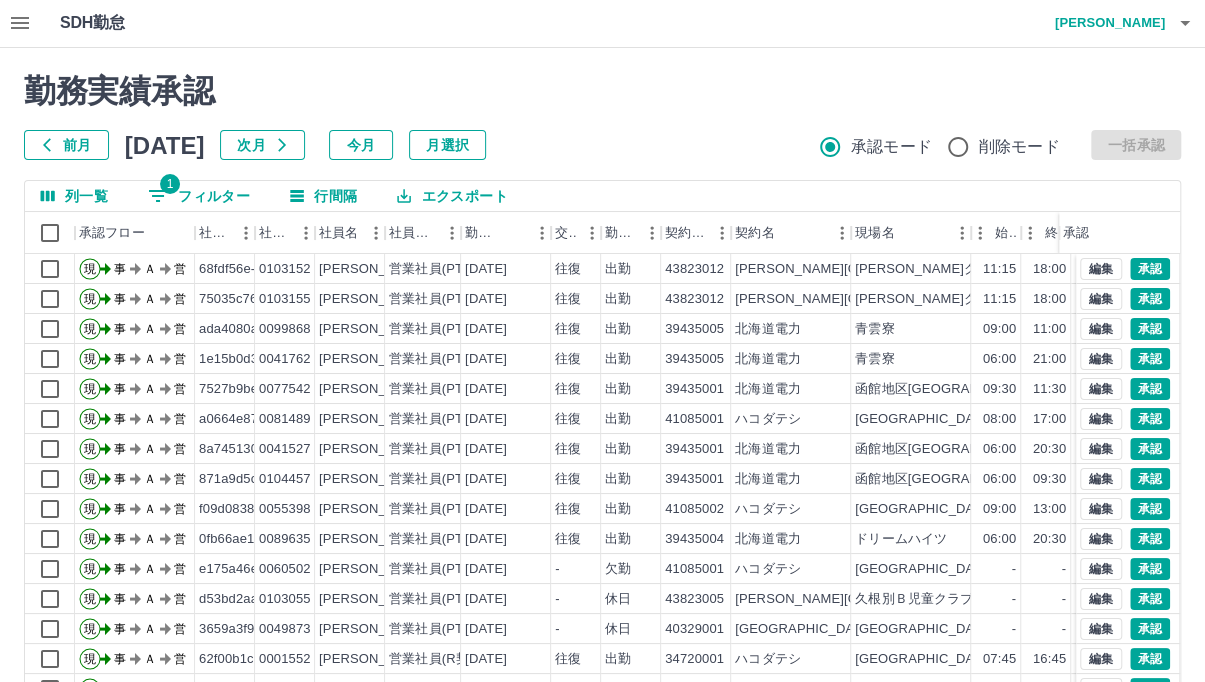scroll, scrollTop: 0, scrollLeft: 0, axis: both 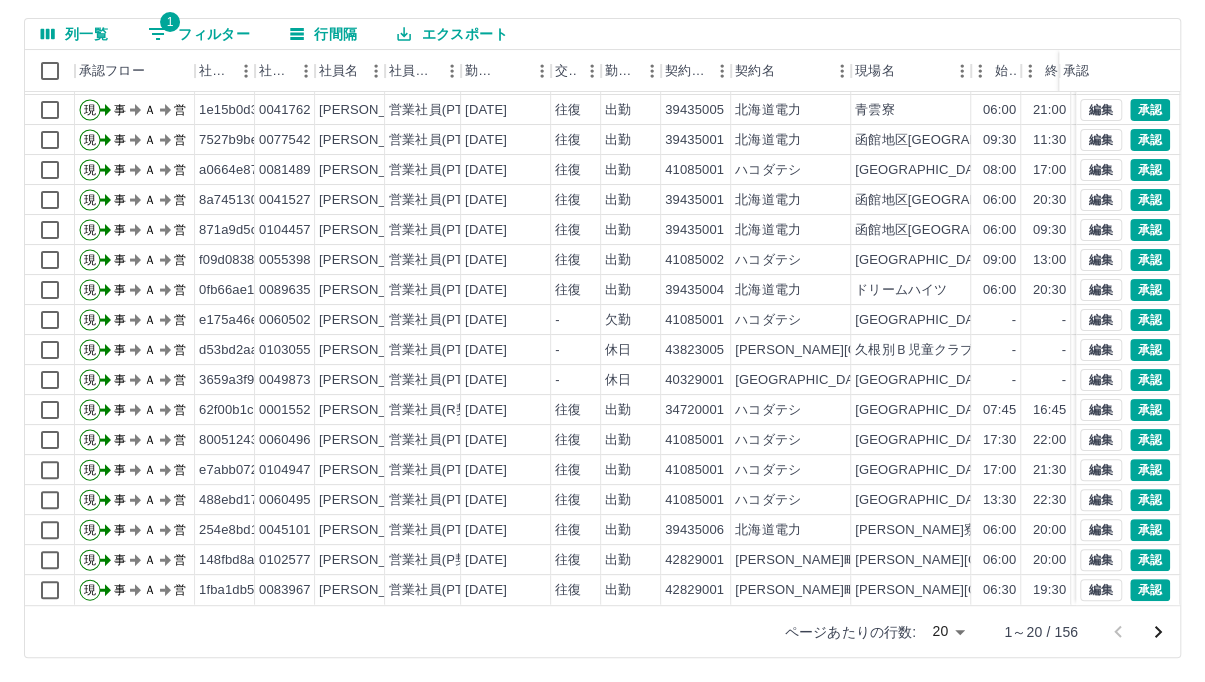 click on "SDH勤怠 [PERSON_NAME] 勤務実績承認 前月 [DATE] 次月 今月 月選択 承認モード 削除モード 一括承認 列一覧 1 フィルター 行間隔 エクスポート 承認フロー 社員ID 社員番号 社員名 社員区分 勤務日 交通費 勤務区分 契約コード 契約名 現場名 始業 終業 休憩 所定開始 所定終業 所定休憩 拘束 承認 現 事 Ａ 営 75035c76-117a-4e30-bc34-a00af02e687e 0103155 [PERSON_NAME] 営業社員(PT契約) [DATE] 往復 出勤 43823012 [PERSON_NAME][GEOGRAPHIC_DATA] [PERSON_NAME]児童クラブ 11:15 18:00 00:45 11:15 18:00 00:45 06:45 現 事 Ａ 営 ada4080a-a84a-4de3-98fa-6a093853f603 0099868 [PERSON_NAME] 営業社員(PT契約) [DATE] 往復 出勤 39435005 北海道電力 [GEOGRAPHIC_DATA] 09:00 11:00 00:00 09:00 11:00 00:00 02:00 現 事 Ａ 営 1e15b0d3-5ed2-4839-8d63-f6afddd497de 0041762 [PERSON_NAME] 営業社員(PT契約) [DATE] 往復 出勤 39435005 北海道電力 青雲寮 06:00 21:00 00:00 06:00 14:00 00:00 15:00 現 事" at bounding box center [602, 259] 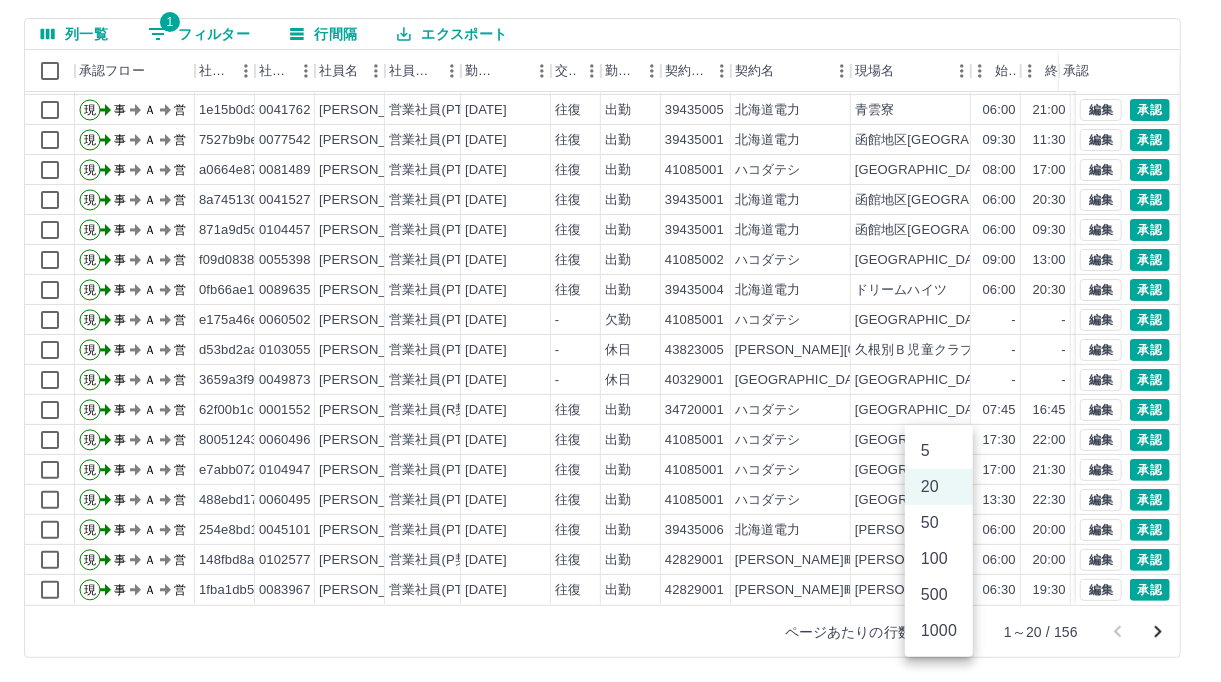 click on "500" at bounding box center [939, 595] 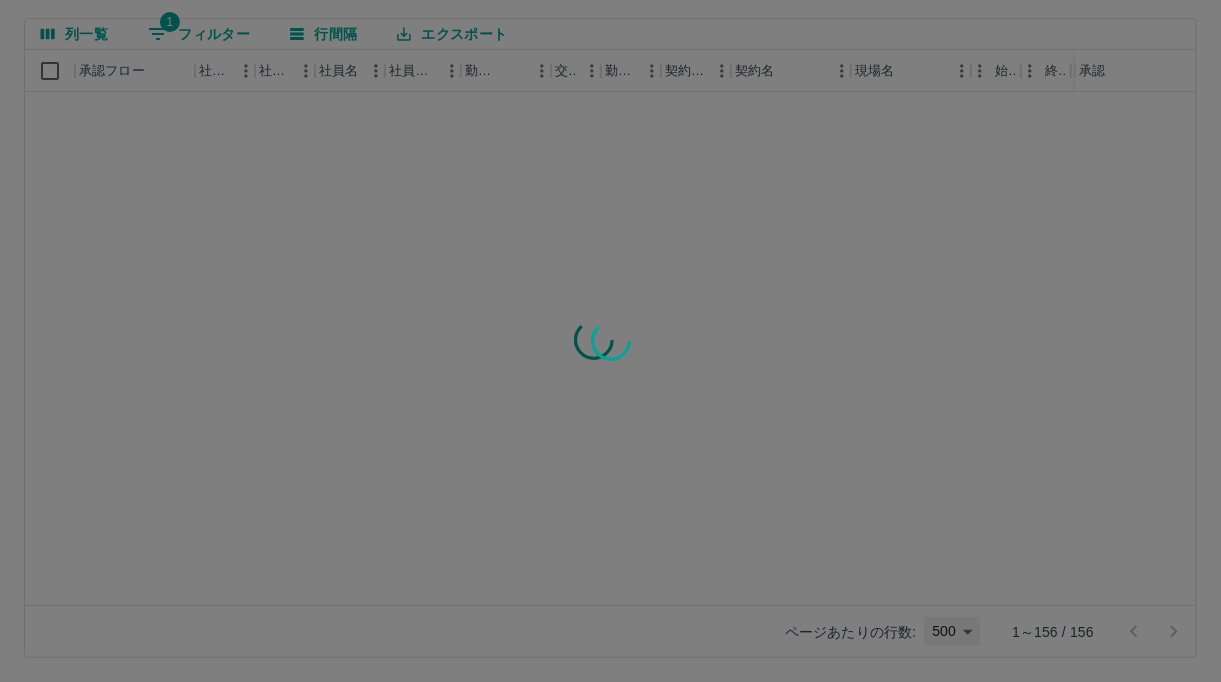 type on "***" 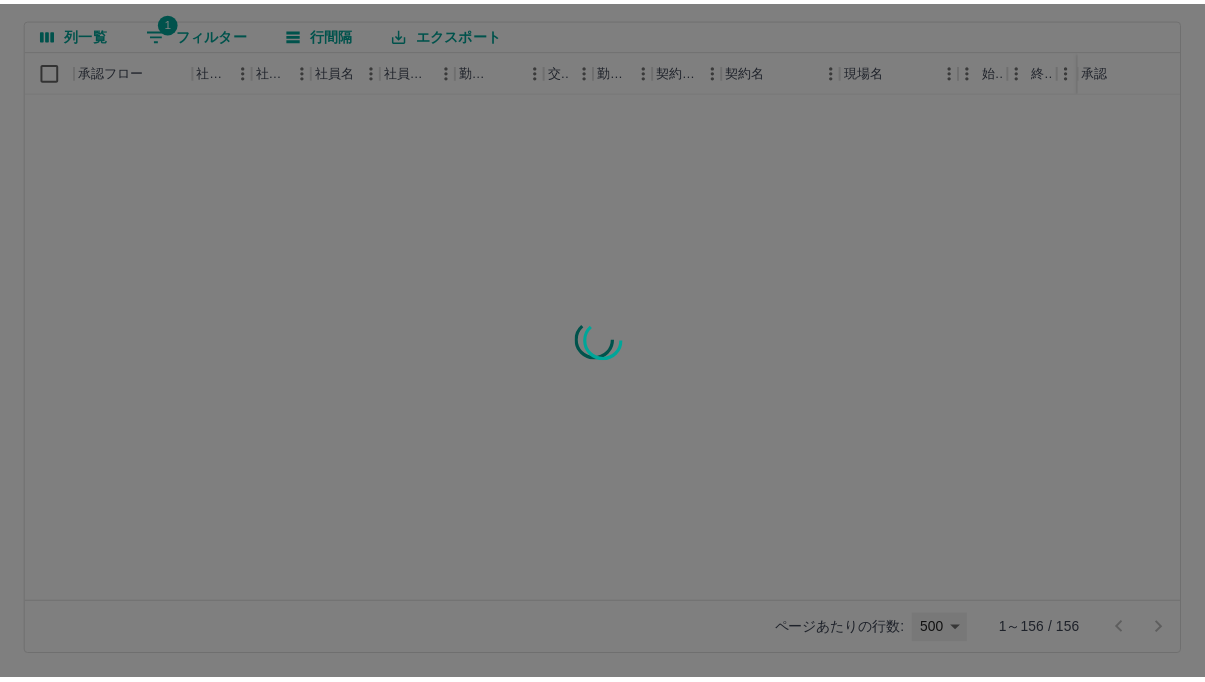 scroll, scrollTop: 0, scrollLeft: 0, axis: both 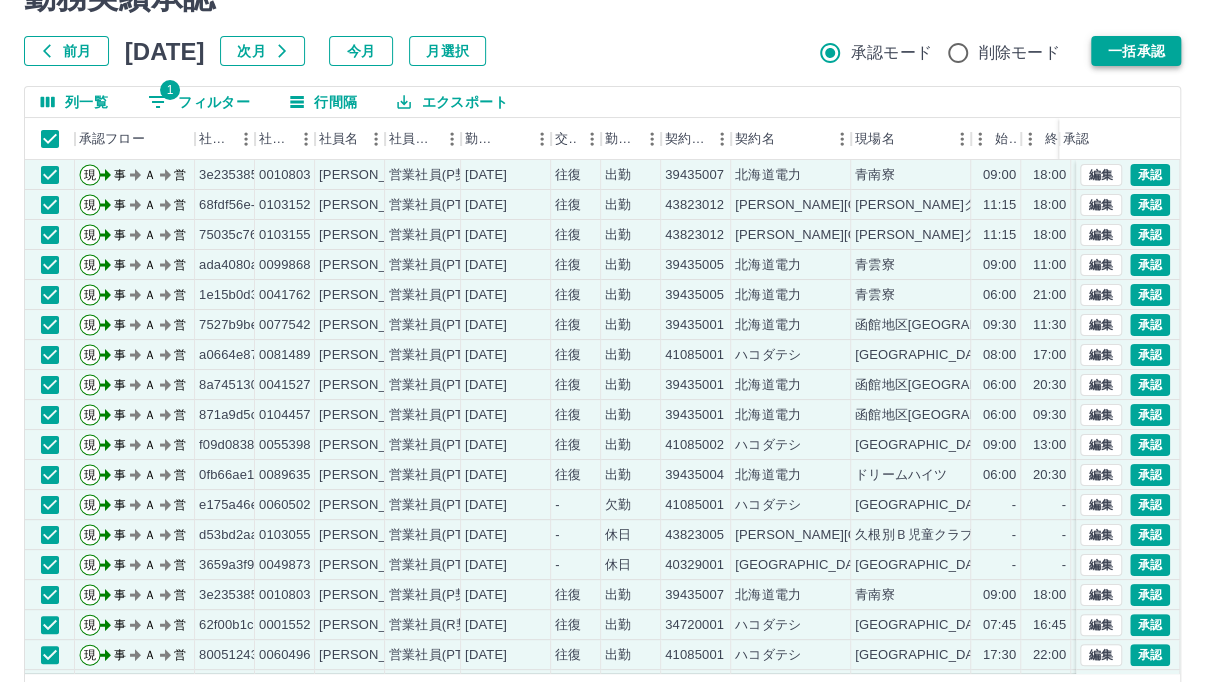 click on "一括承認" at bounding box center (1136, 51) 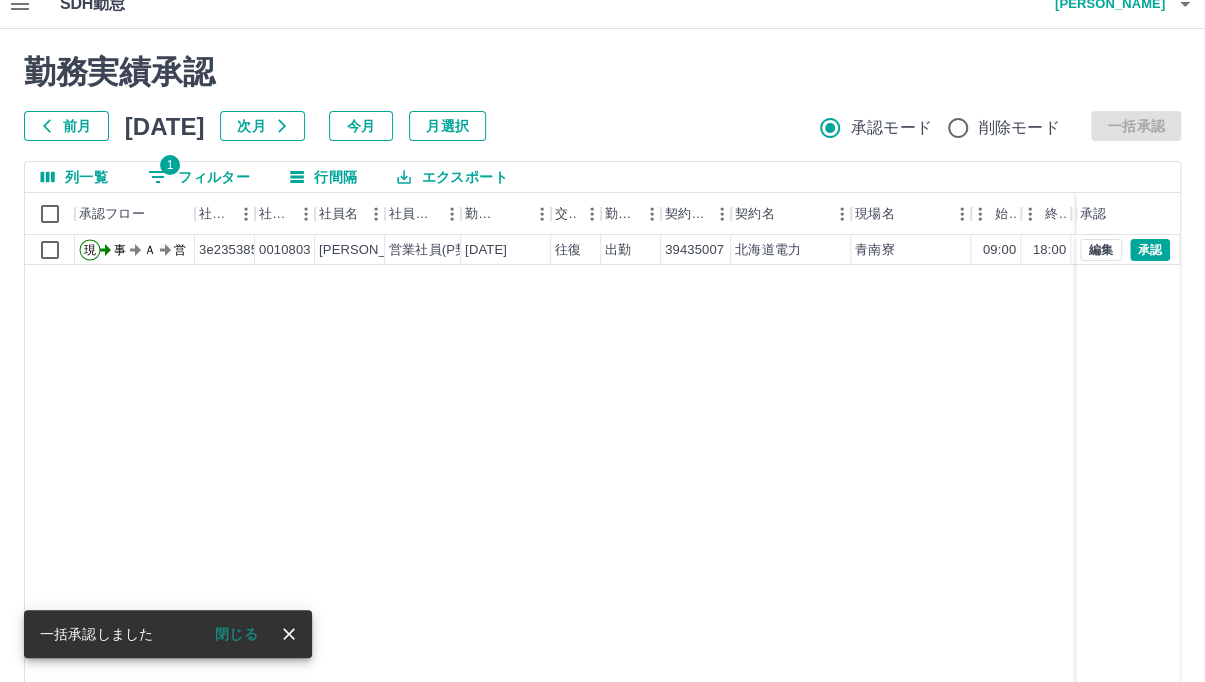 scroll, scrollTop: 0, scrollLeft: 0, axis: both 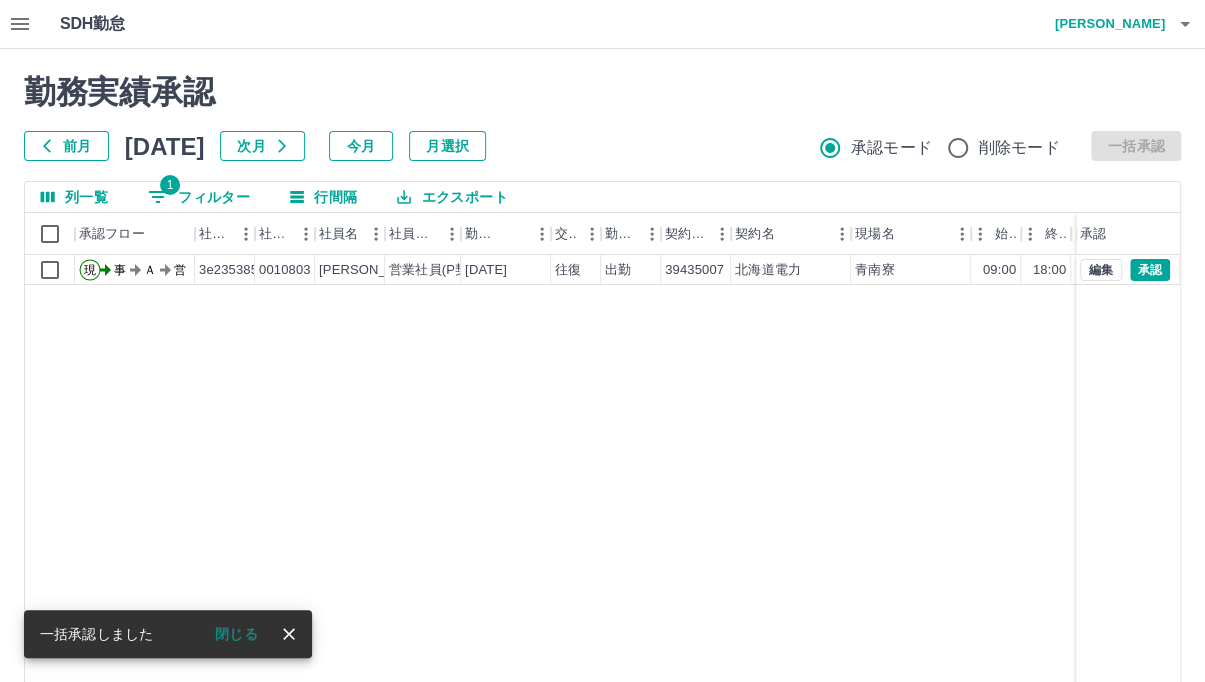 click on "現 事 Ａ 営 3e235385-2a3b-413b-9d0e-0f9d63ccb082 0010803 [PERSON_NAME] 営業社員(P契約) [DATE] 往復 出勤 39435007 北海道電力 [GEOGRAPHIC_DATA] 09:00 18:00 01:00 09:00 18:00 01:00 09:00 編集 承認" at bounding box center (928, 511) 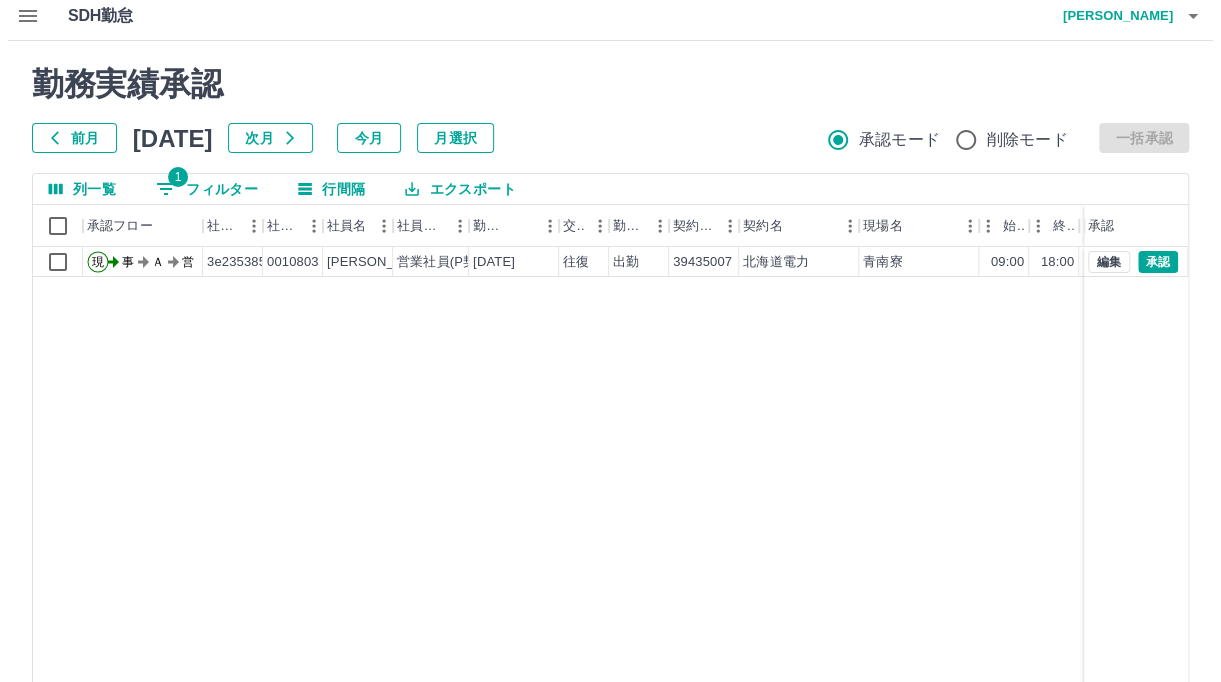 scroll, scrollTop: 0, scrollLeft: 0, axis: both 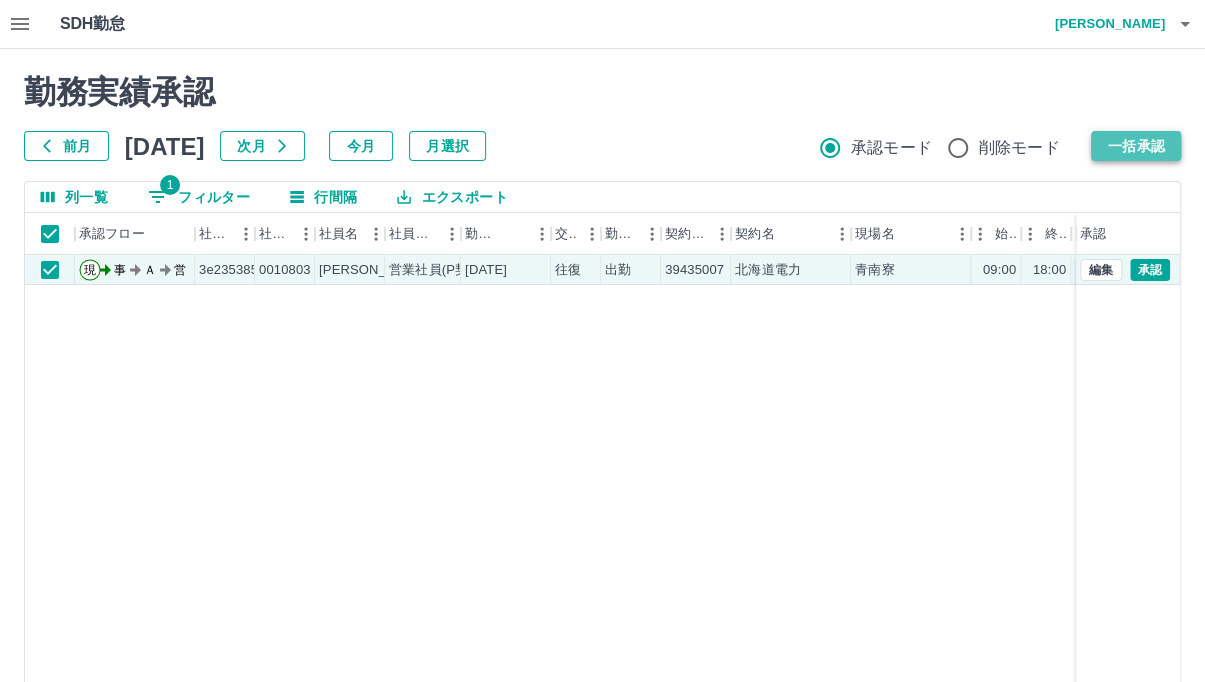 click on "一括承認" at bounding box center [1136, 146] 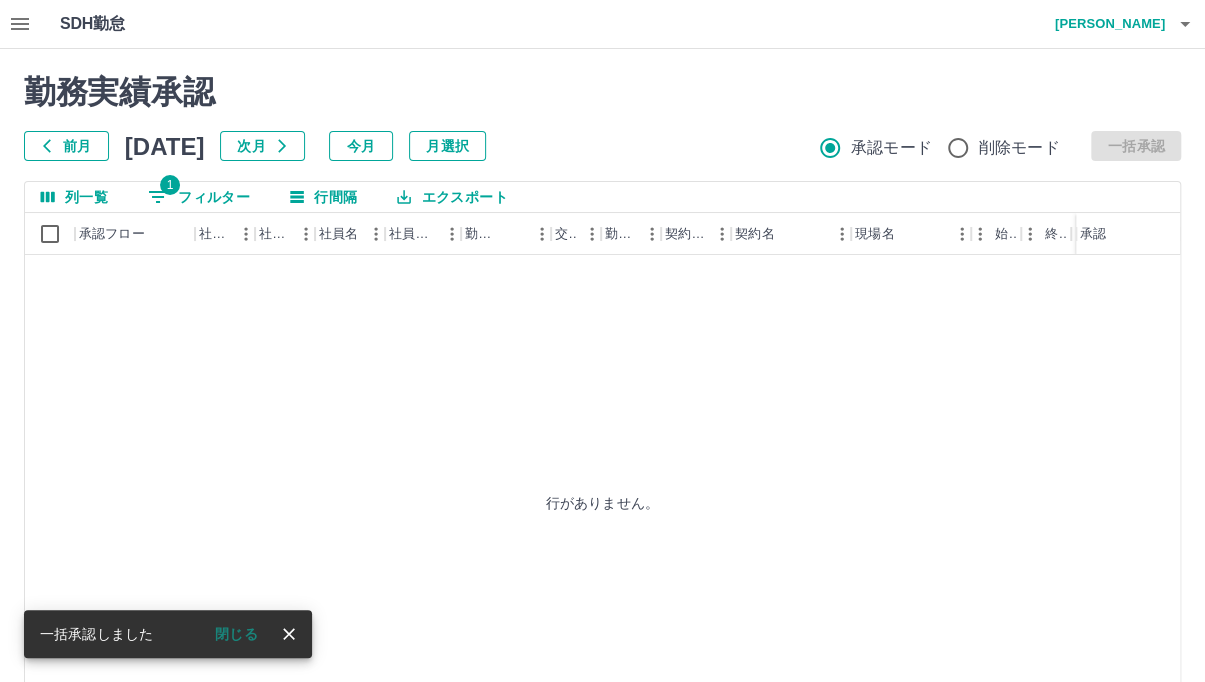 click on "前月" at bounding box center (66, 146) 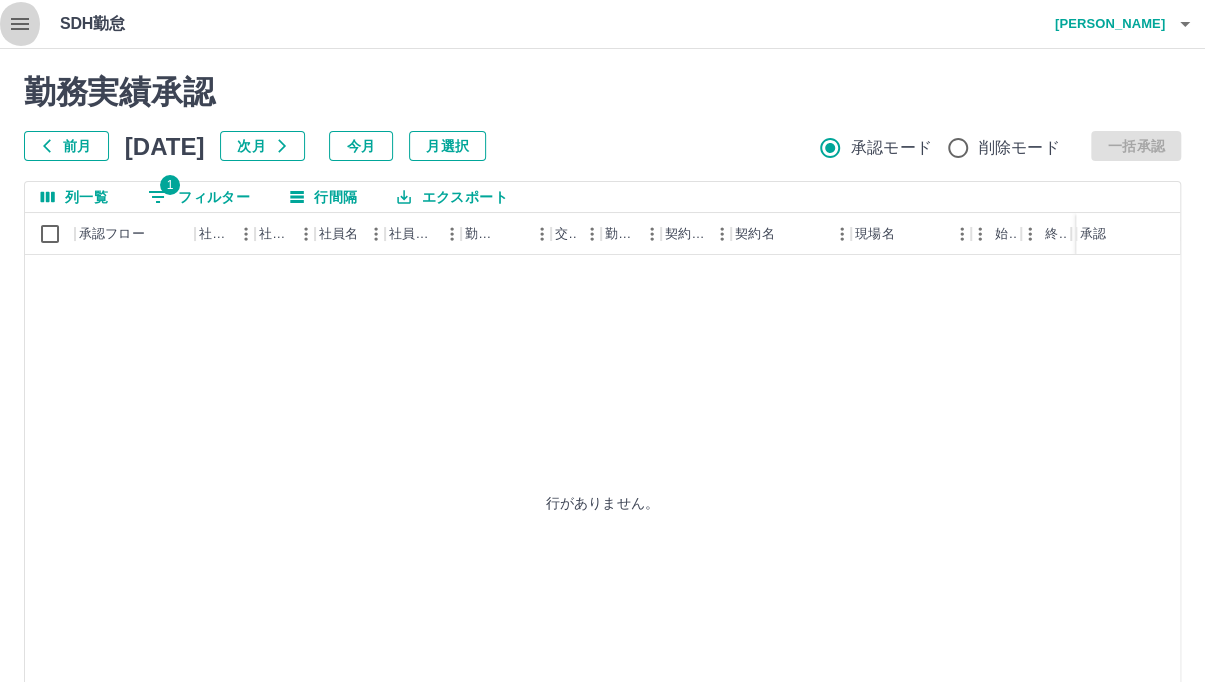 click 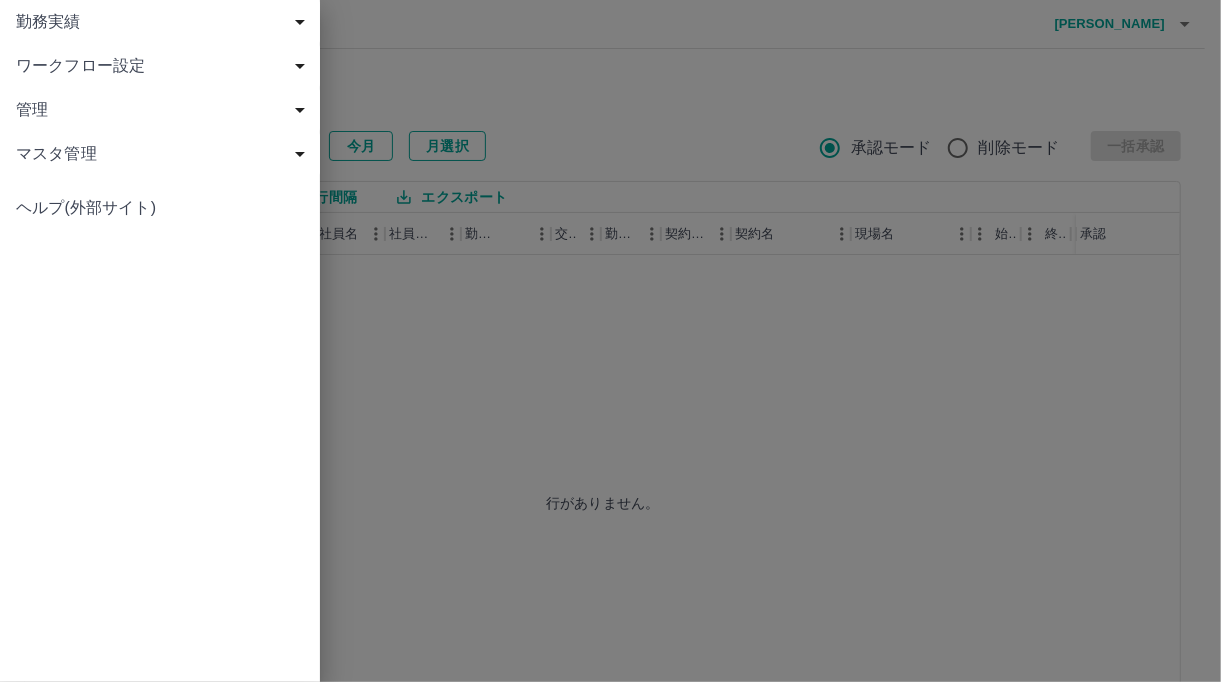 click on "勤務実績" at bounding box center (164, 22) 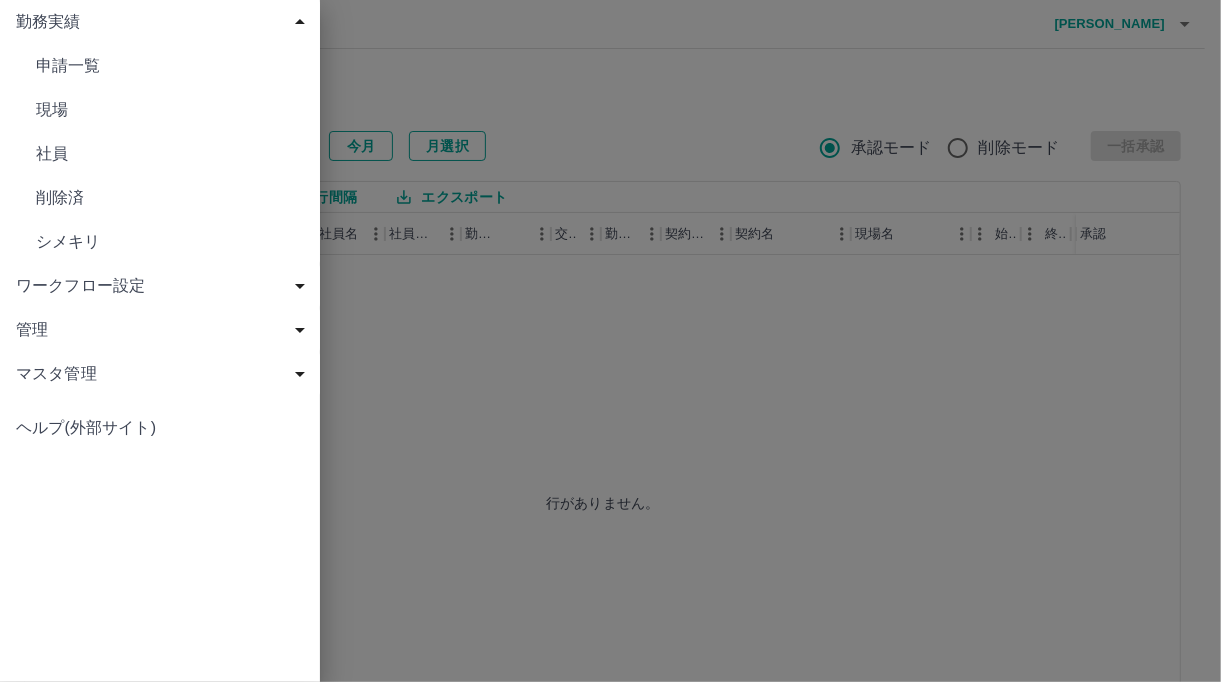 click on "申請一覧" at bounding box center [170, 66] 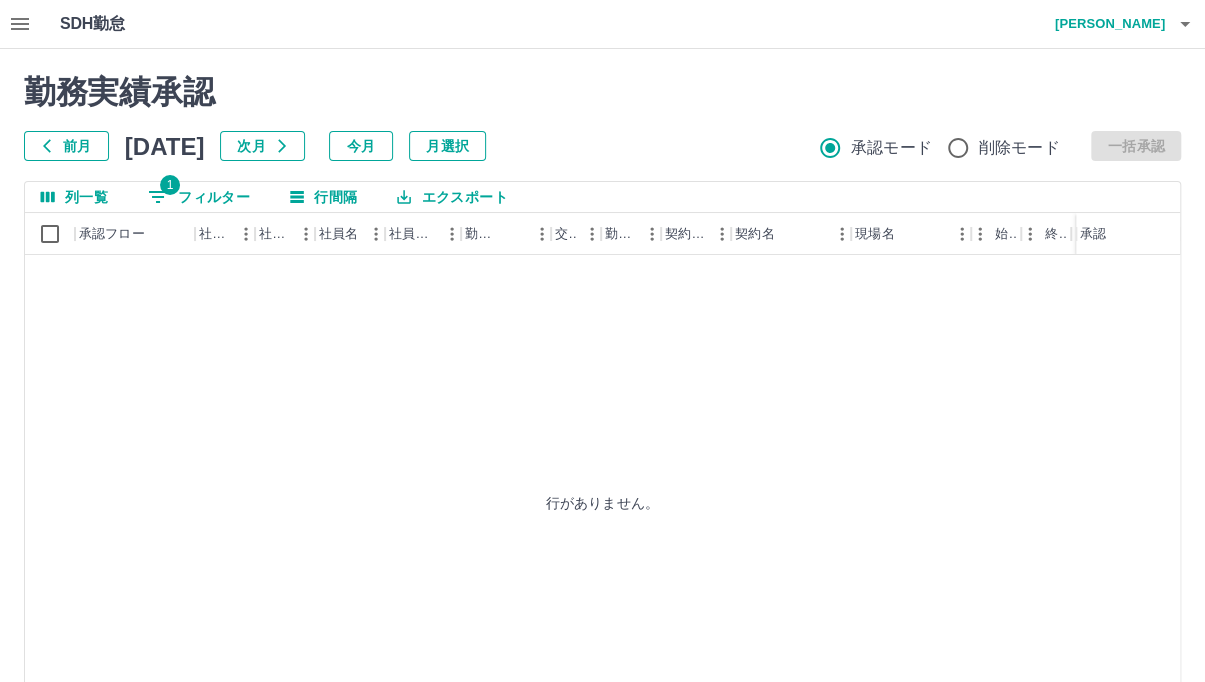 click on "[PERSON_NAME]" at bounding box center (1105, 24) 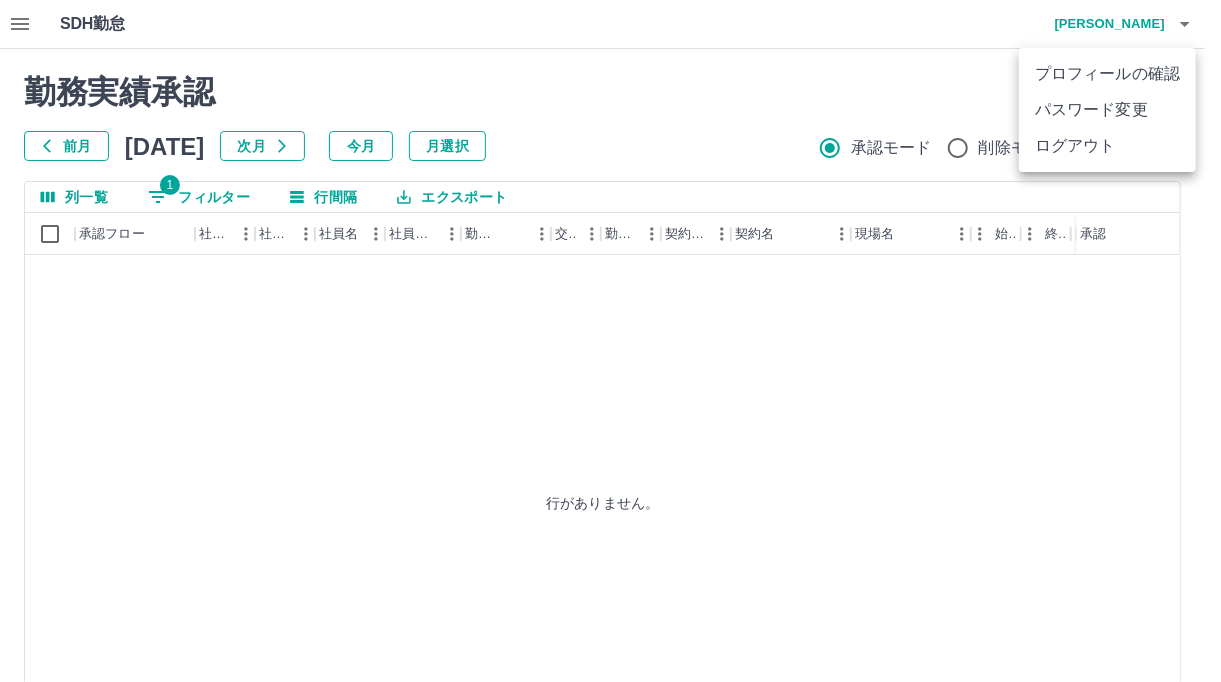 click on "ログアウト" at bounding box center (1107, 146) 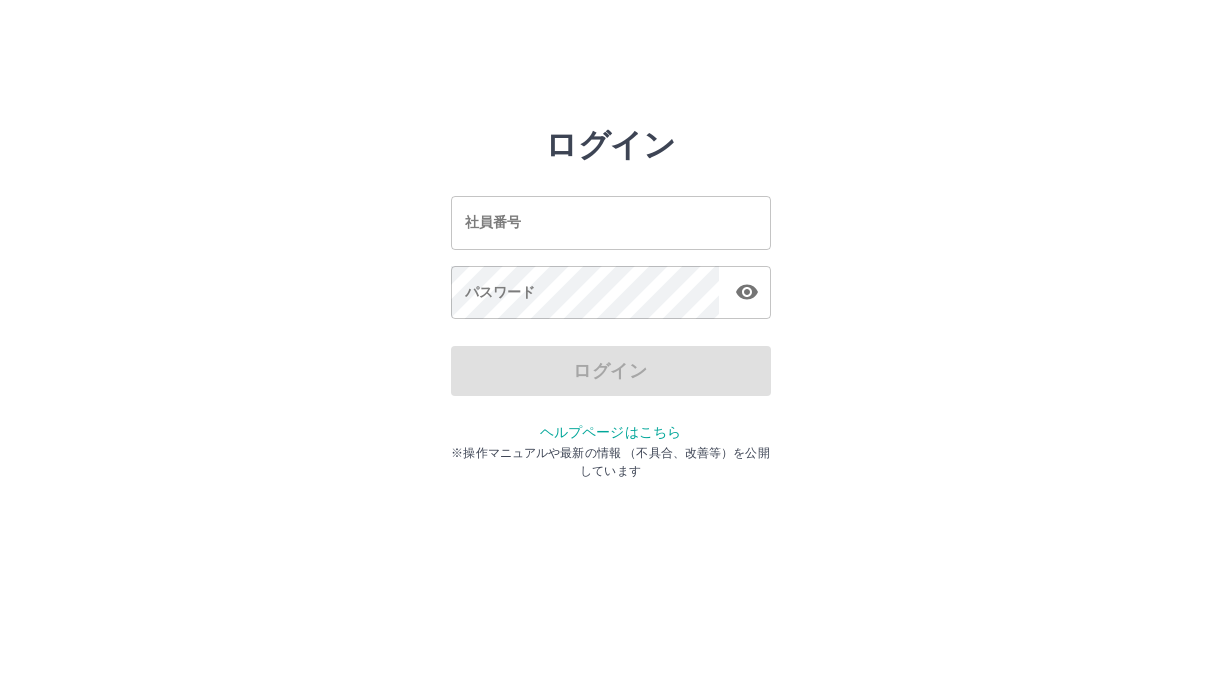 scroll, scrollTop: 0, scrollLeft: 0, axis: both 